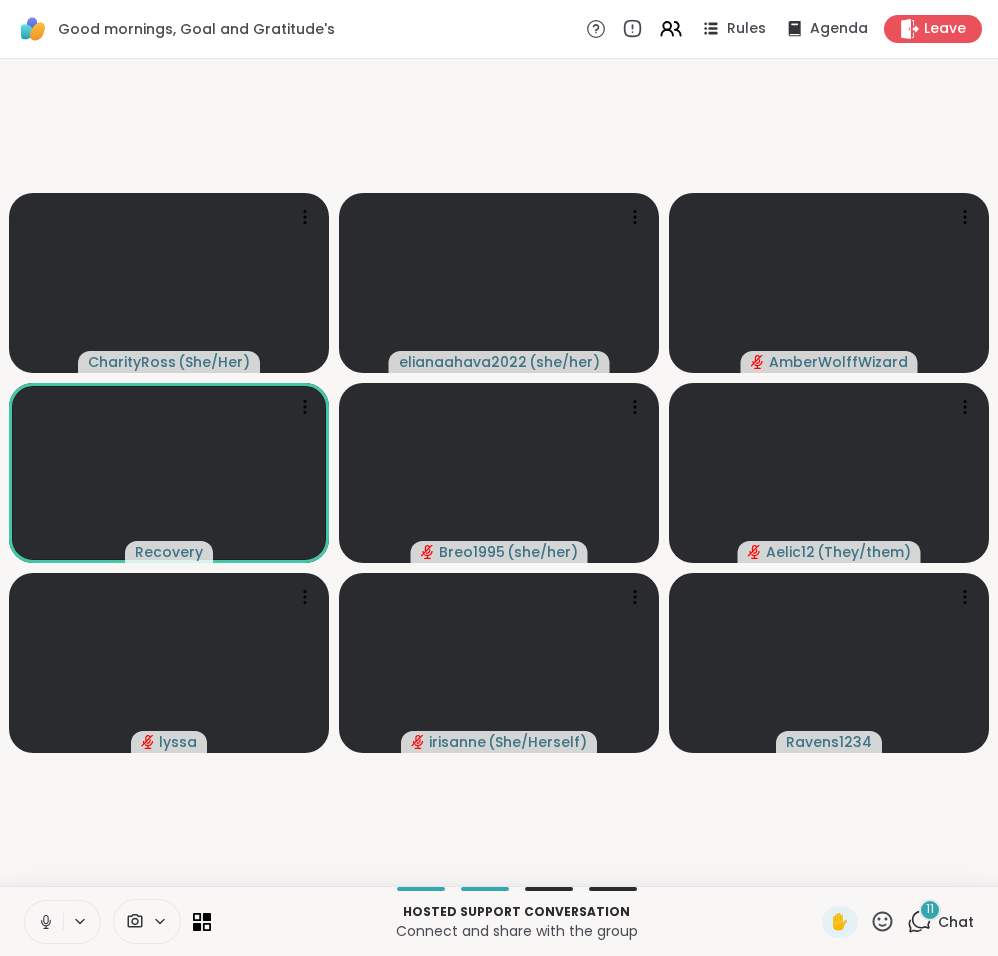 scroll, scrollTop: 0, scrollLeft: 0, axis: both 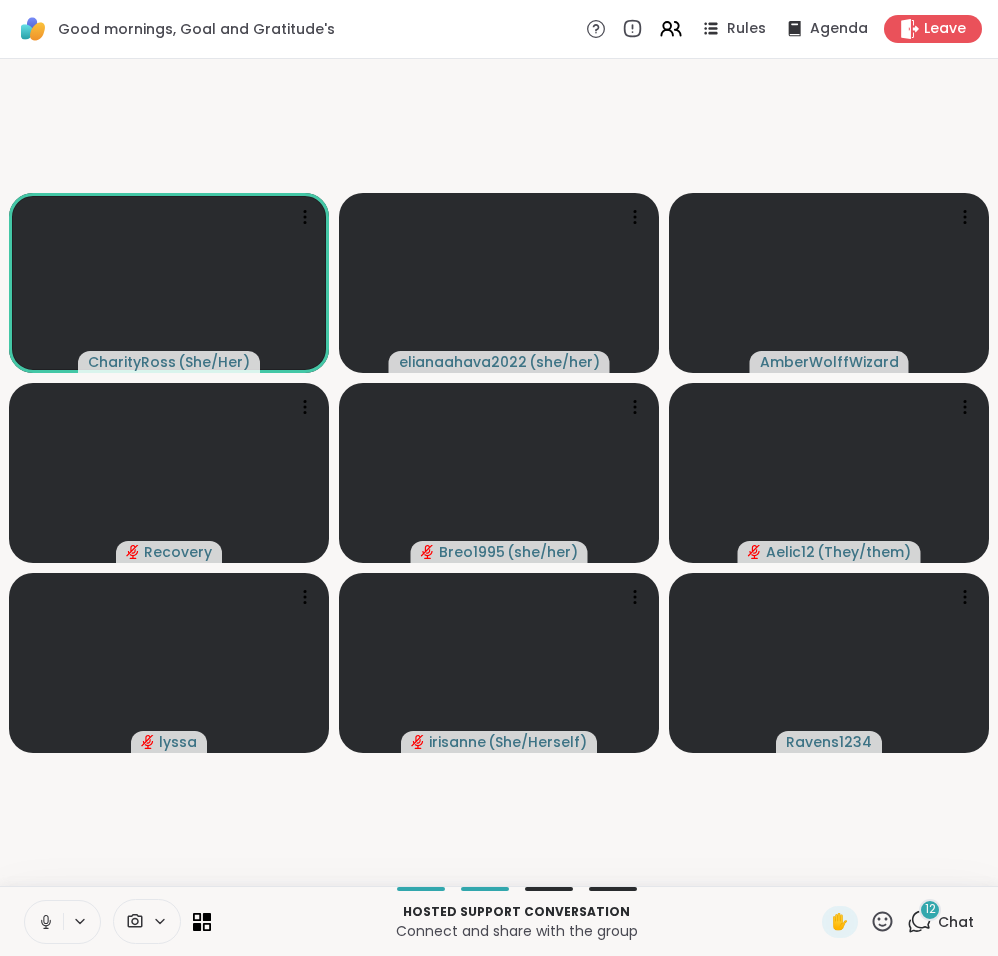 click 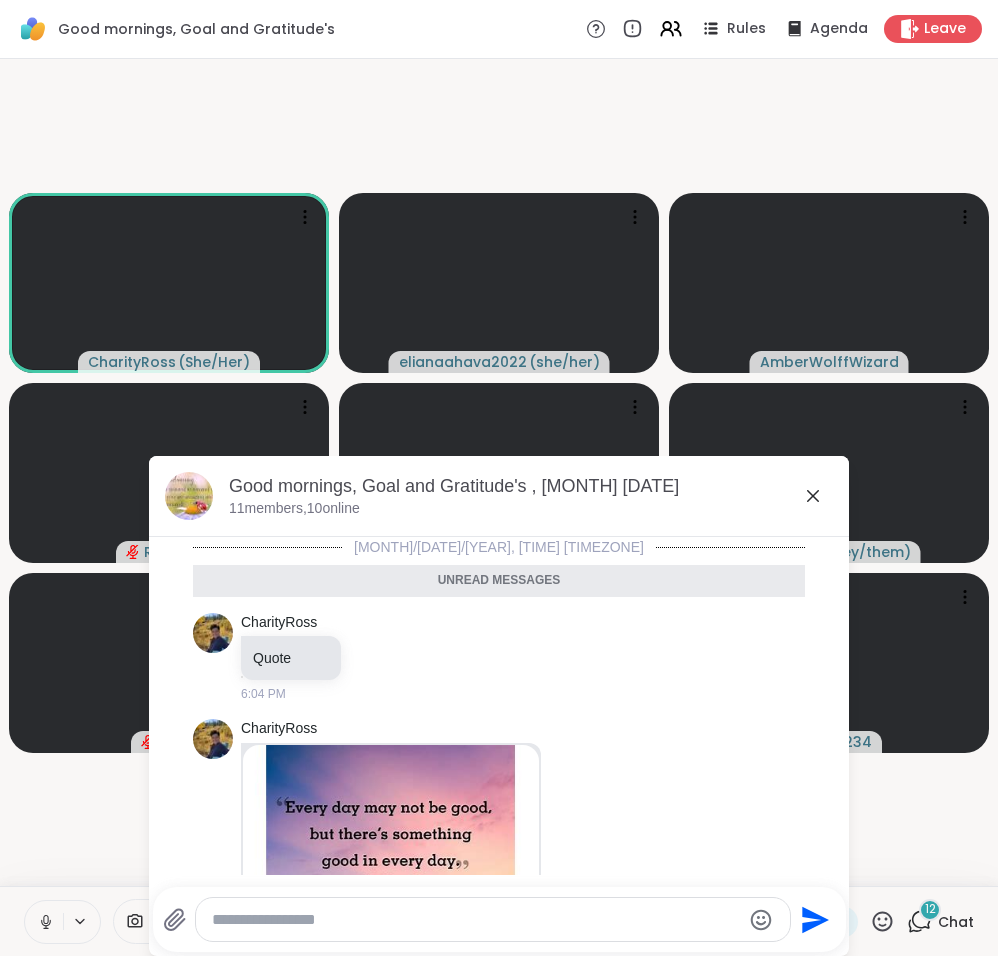 scroll, scrollTop: 2259, scrollLeft: 0, axis: vertical 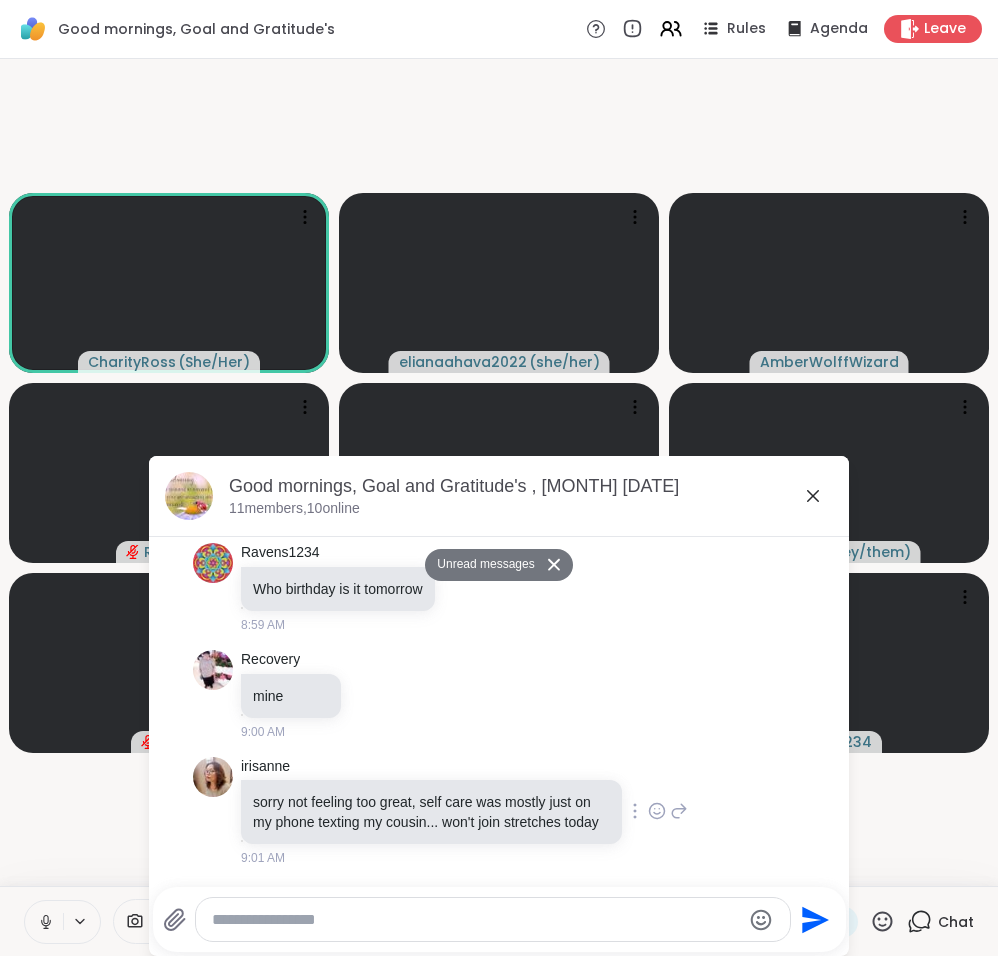 click 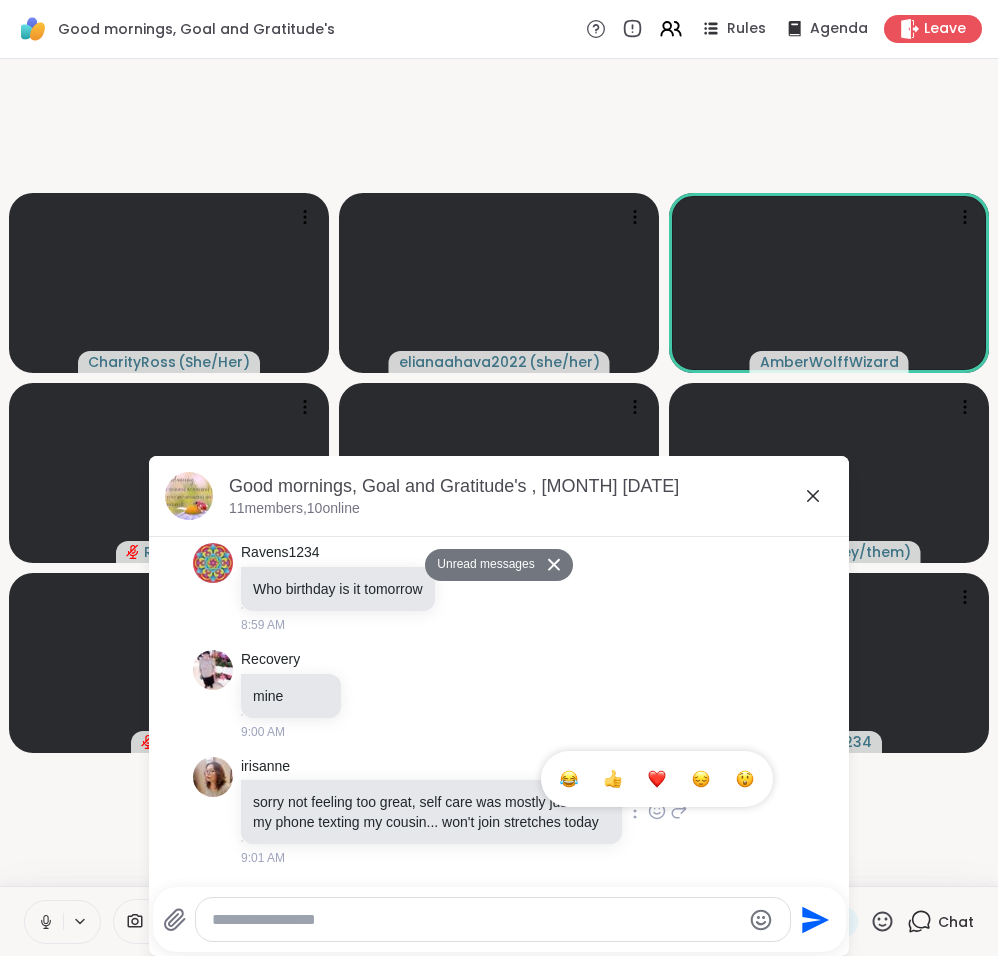 click at bounding box center [657, 779] 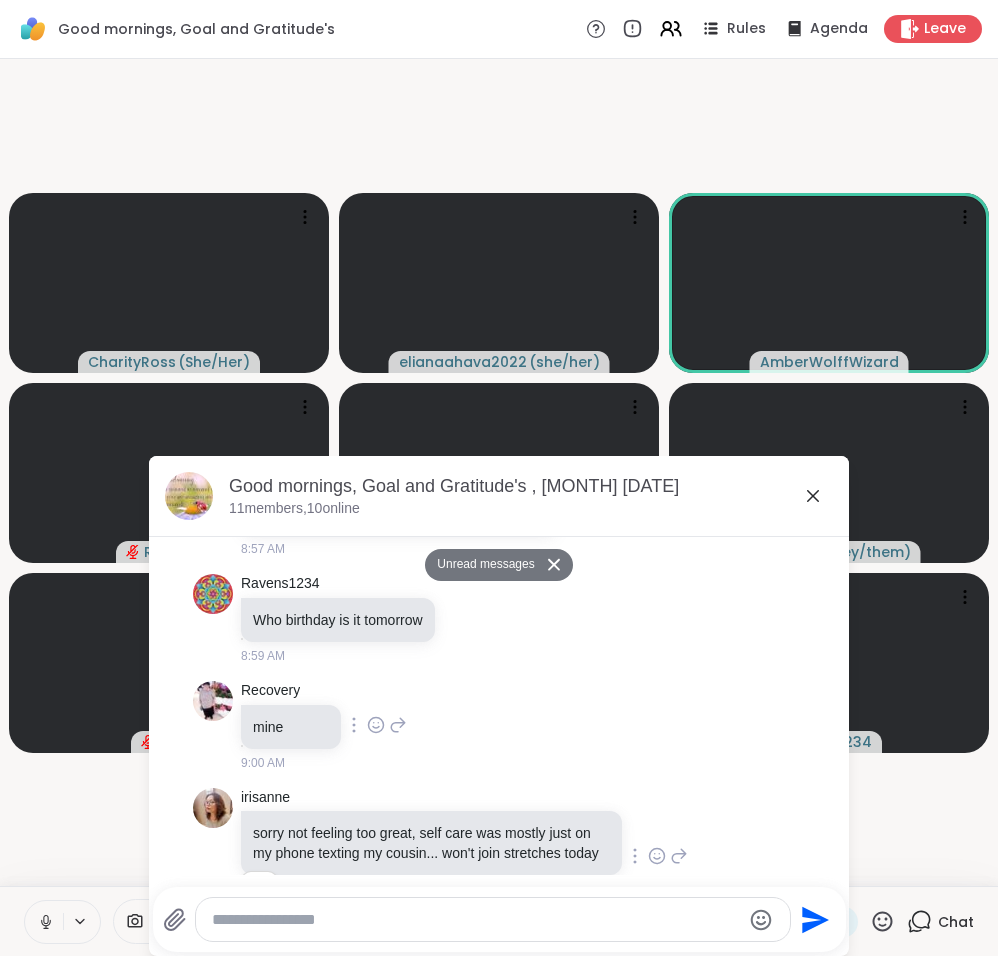 scroll, scrollTop: 2287, scrollLeft: 0, axis: vertical 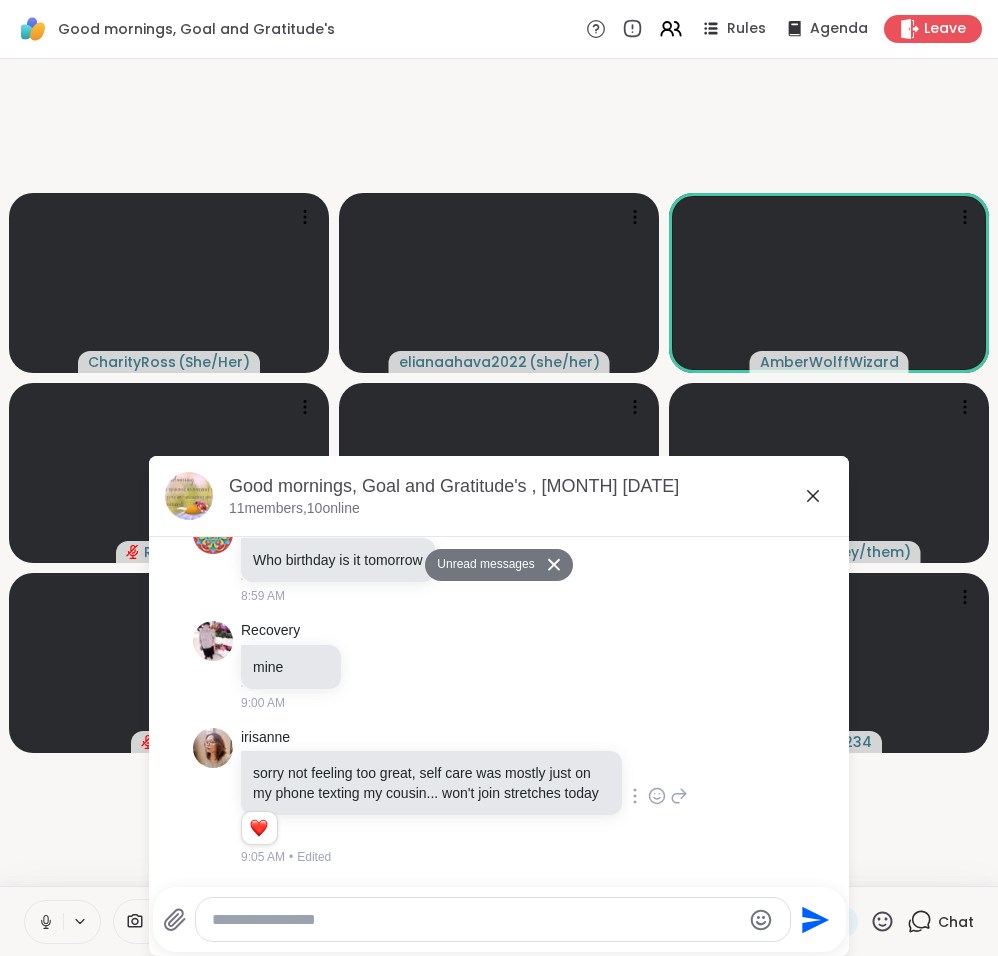 click at bounding box center [476, 920] 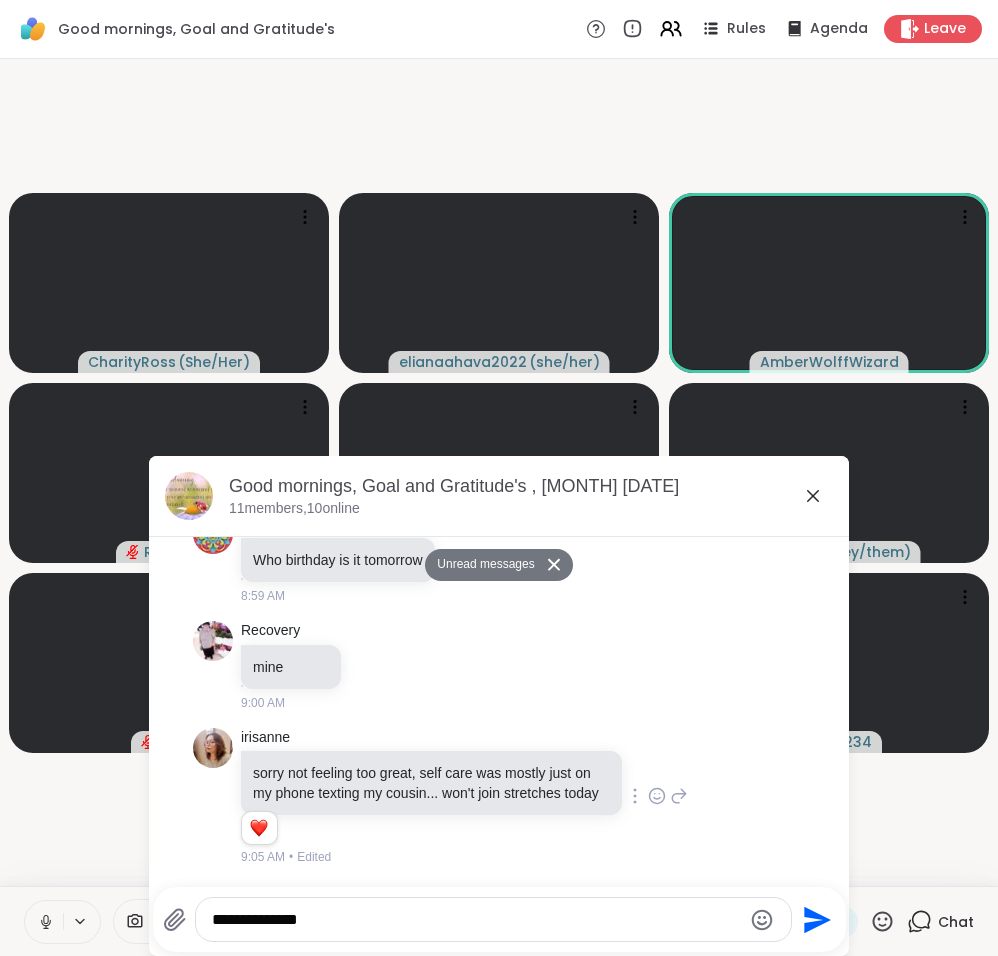 type on "**********" 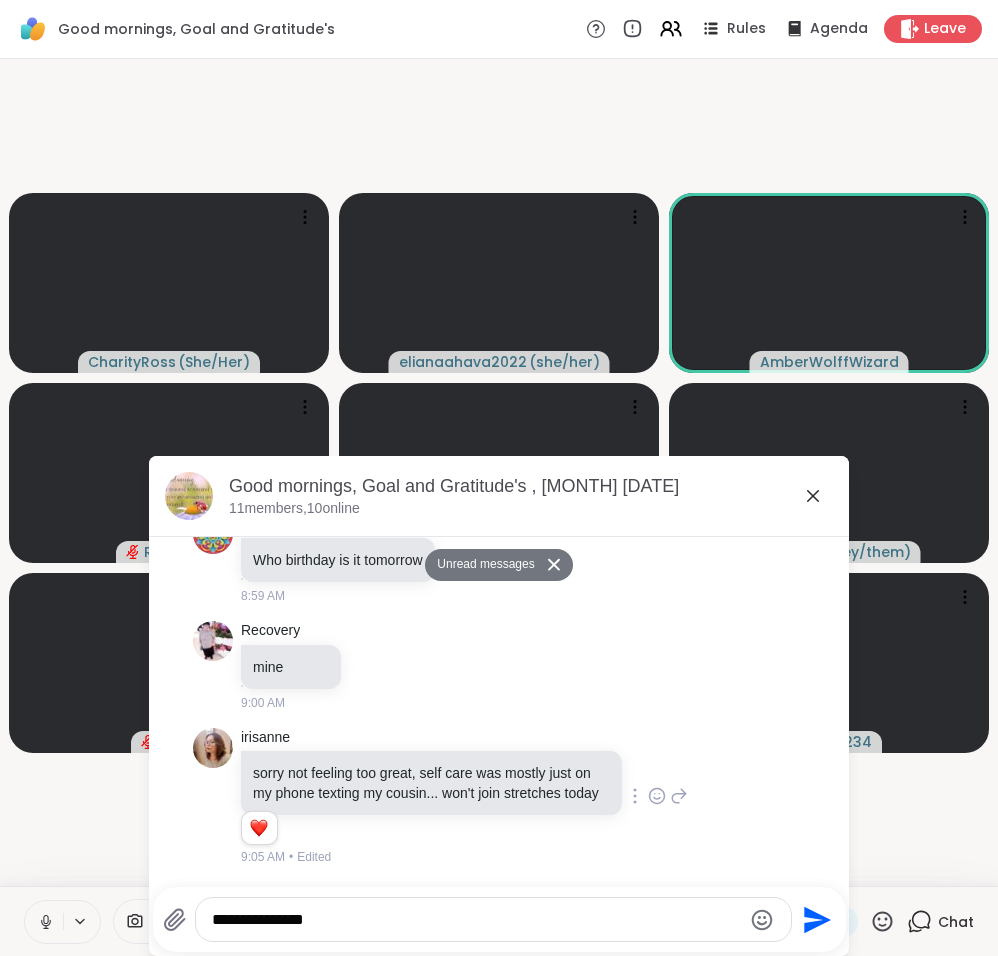 type 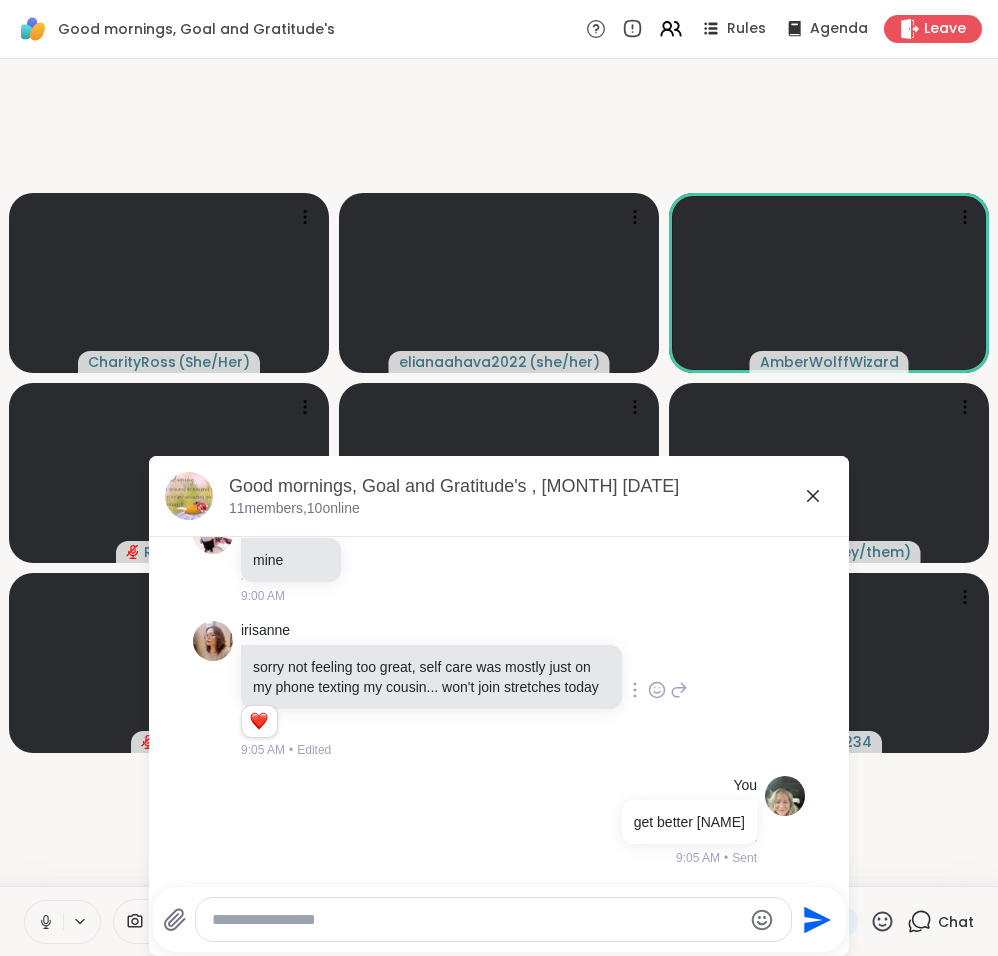 scroll, scrollTop: 2346, scrollLeft: 0, axis: vertical 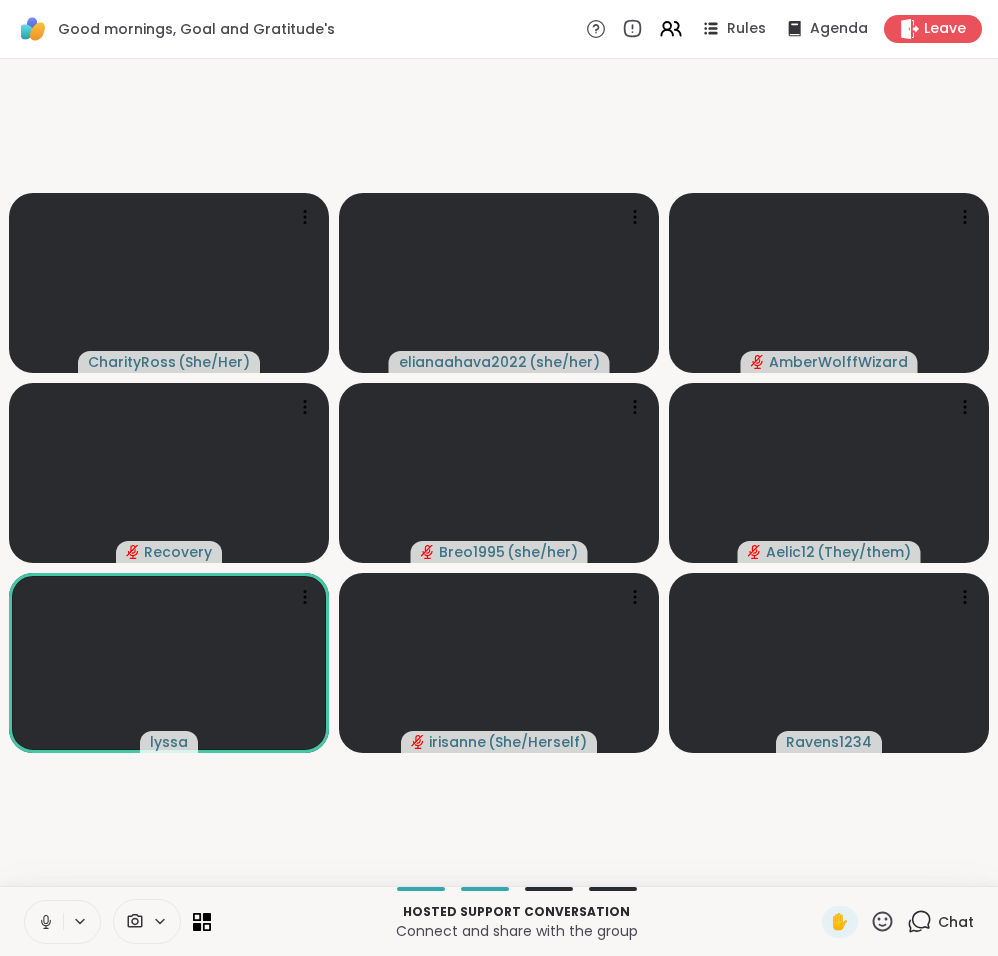 click 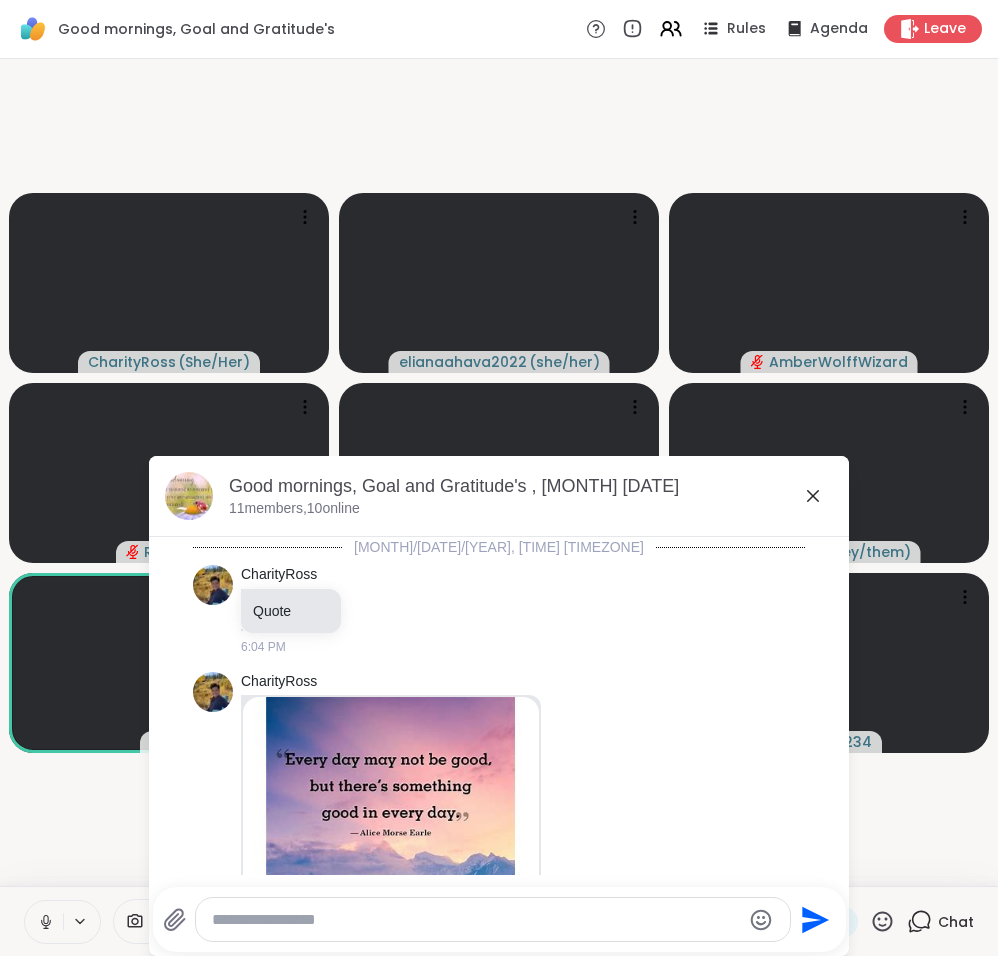 scroll, scrollTop: 3028, scrollLeft: 0, axis: vertical 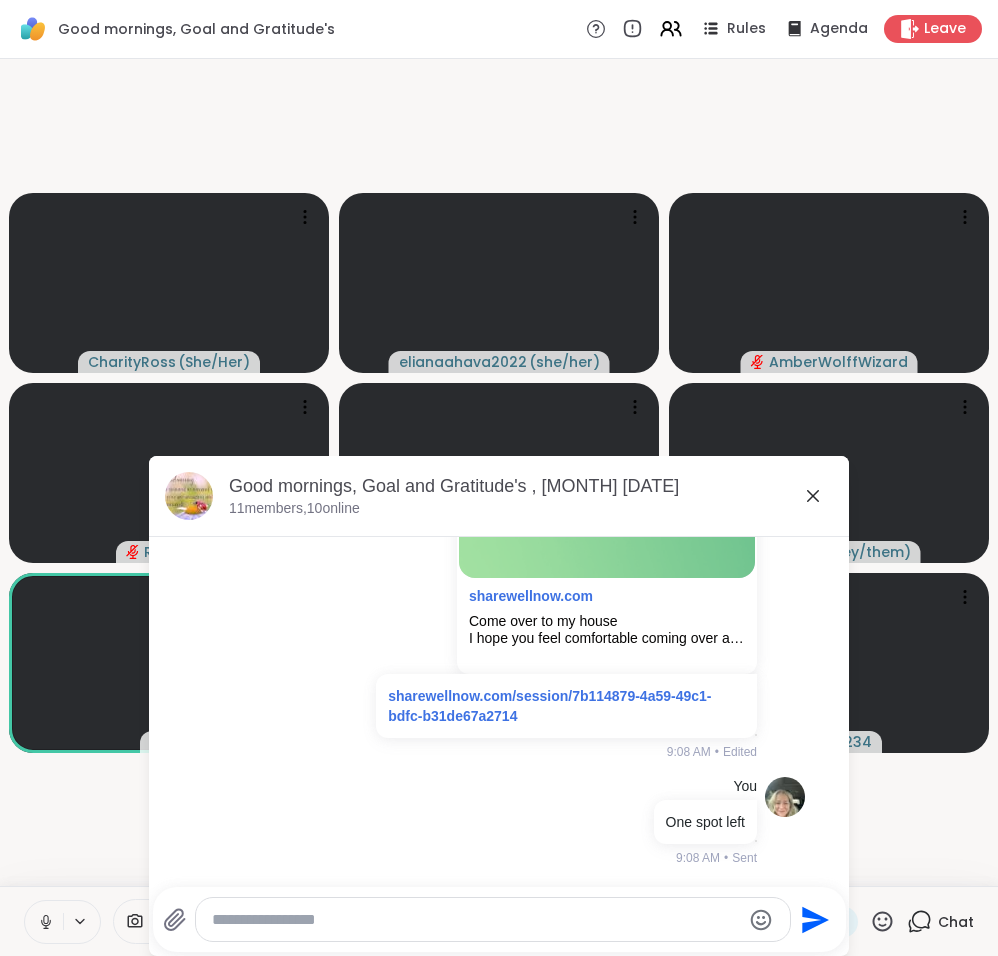 click at bounding box center [476, 920] 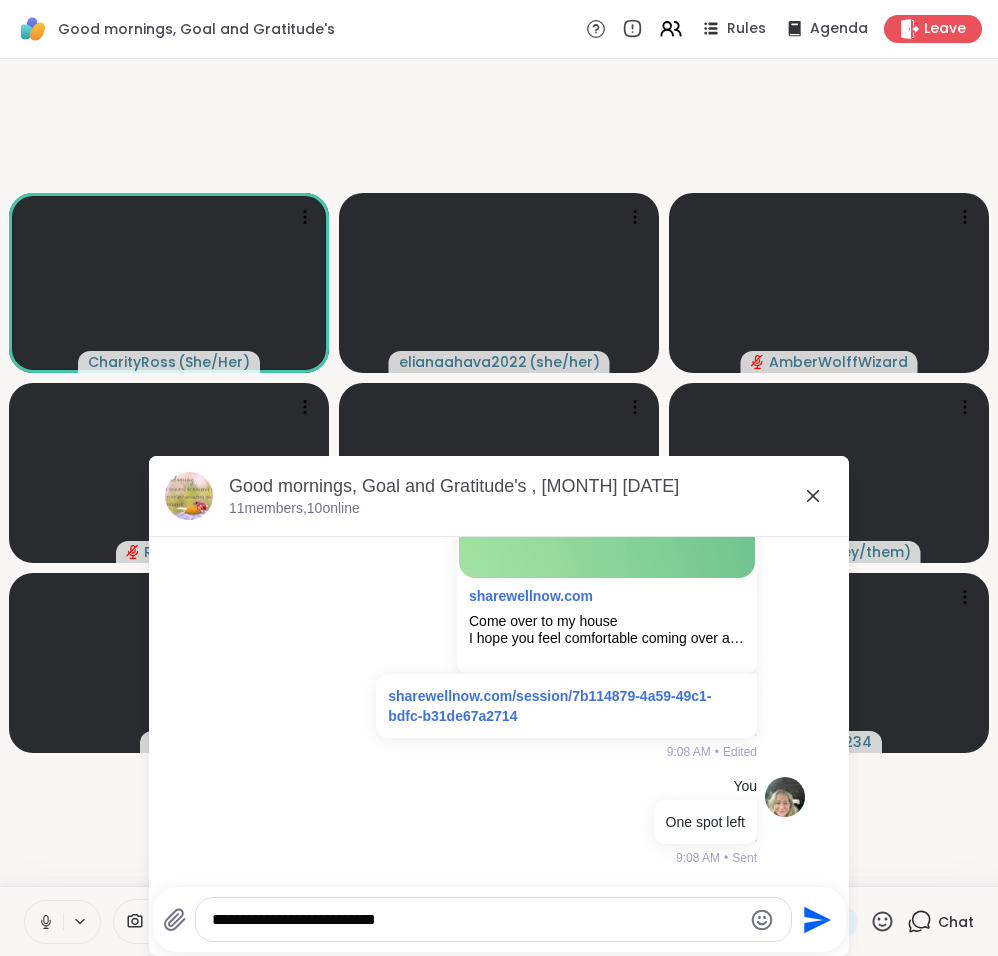 type on "**********" 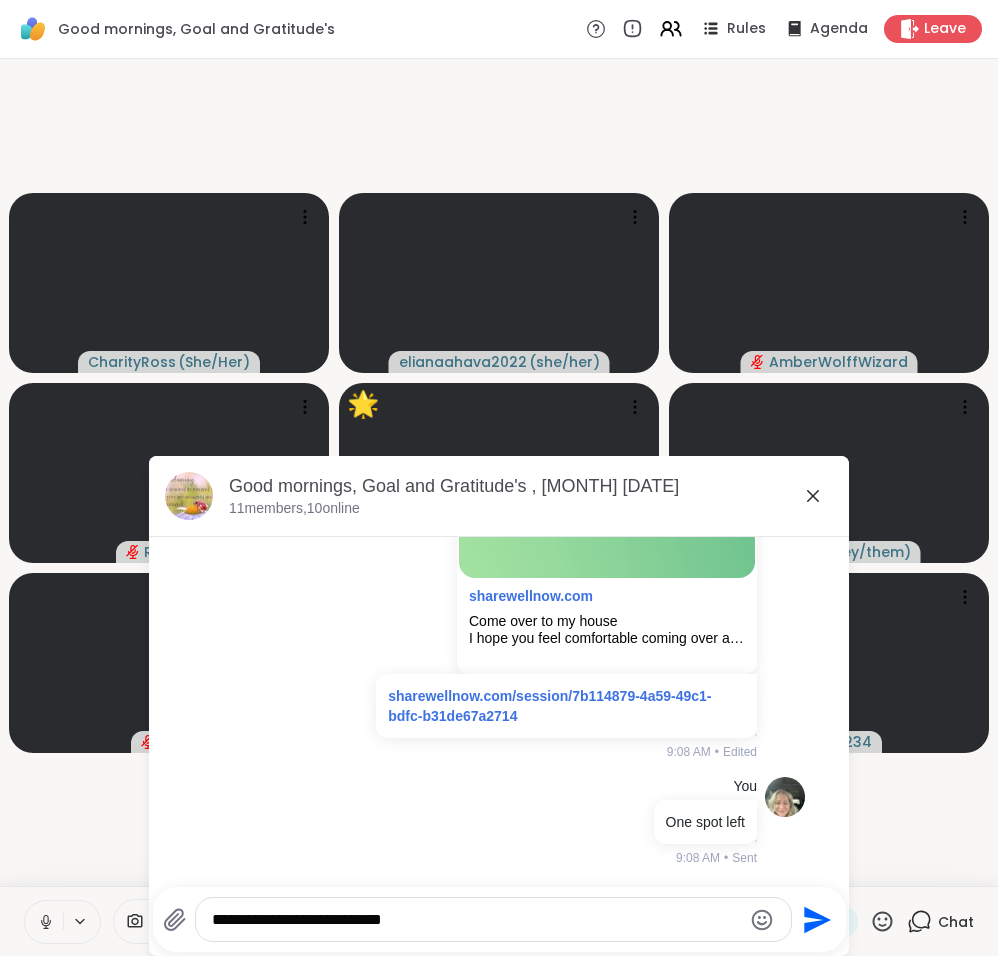 type 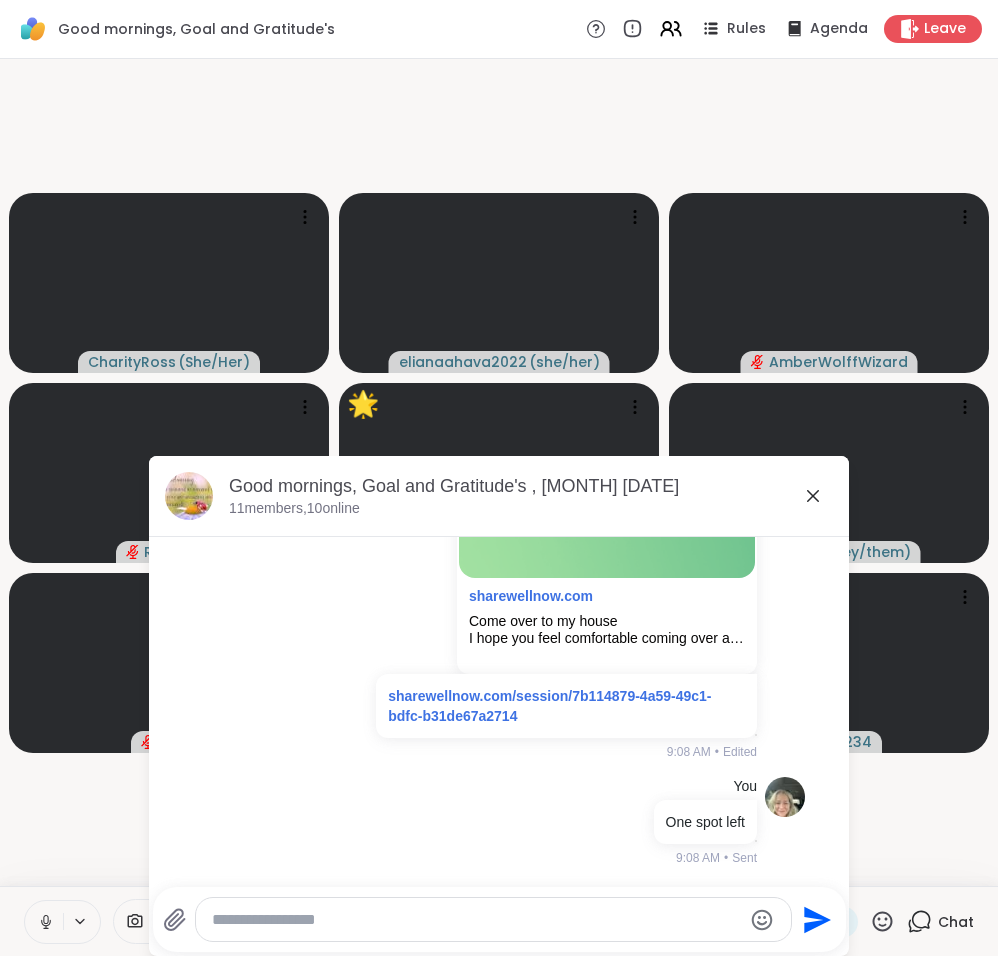 scroll, scrollTop: 3134, scrollLeft: 0, axis: vertical 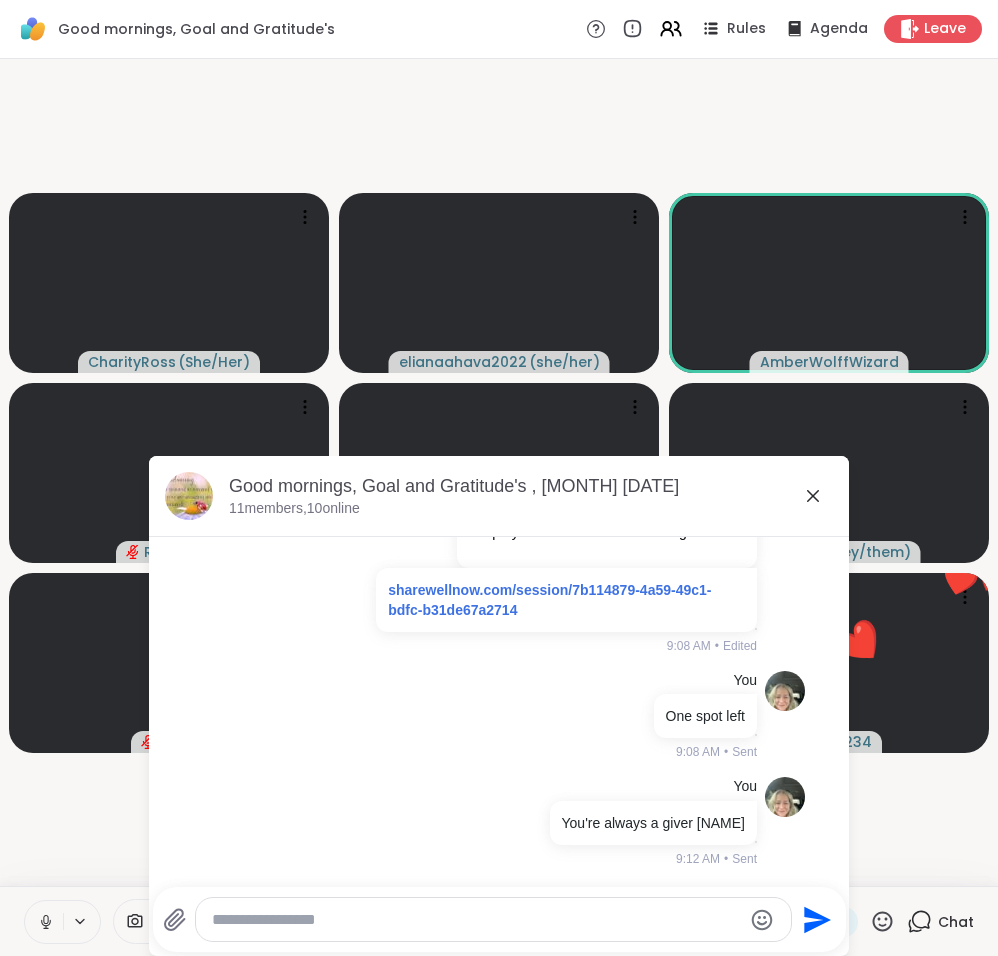 click 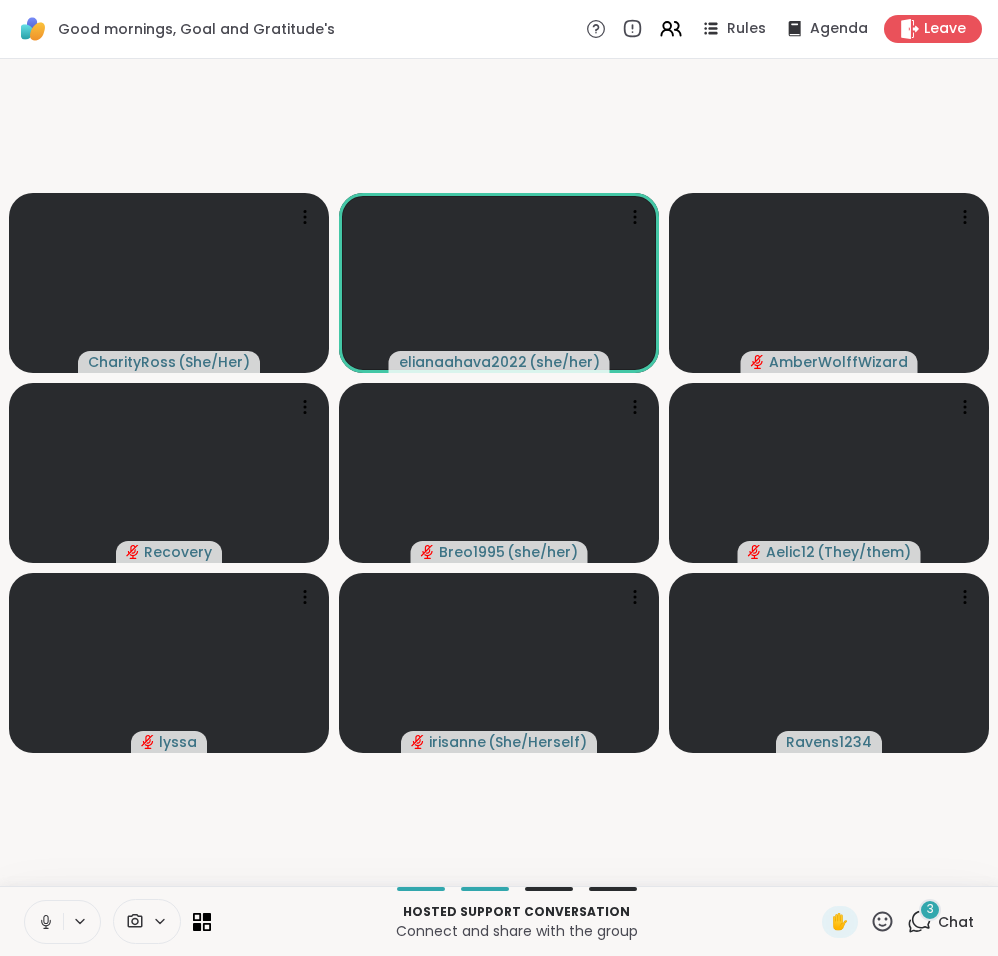 click 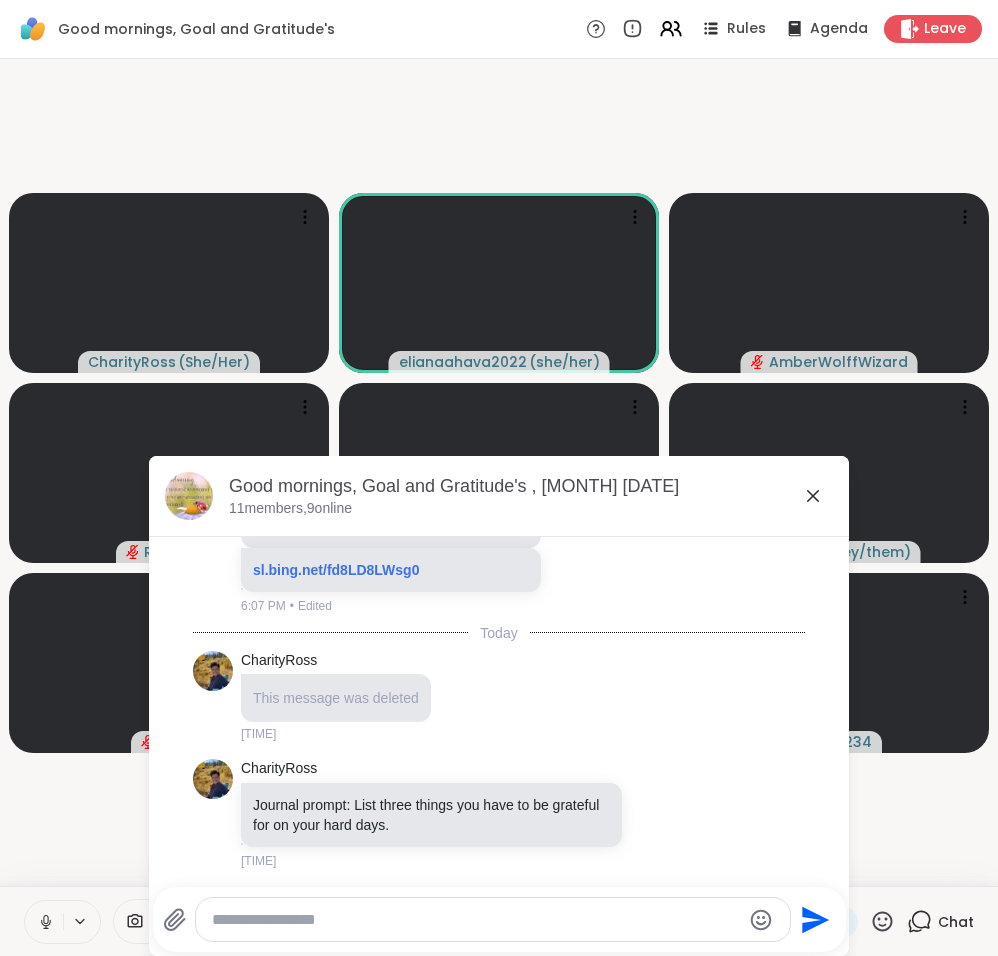 scroll, scrollTop: 493, scrollLeft: 0, axis: vertical 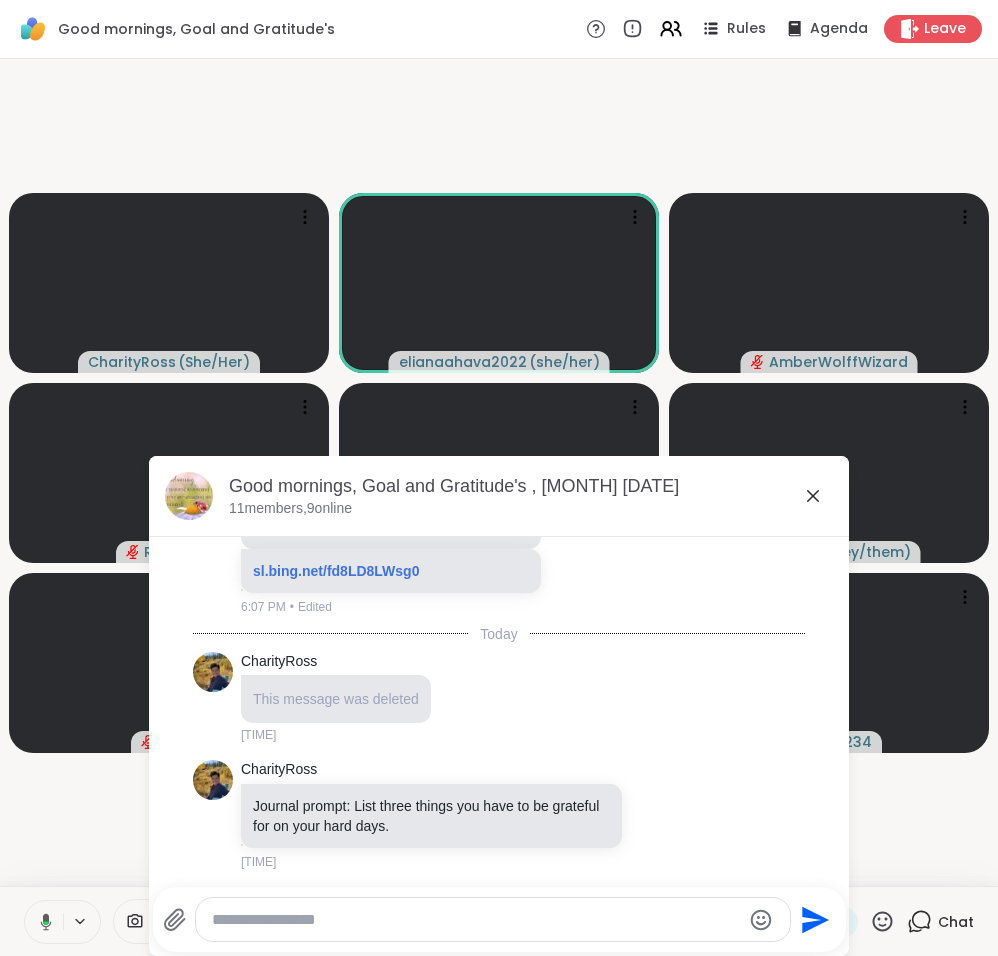 click 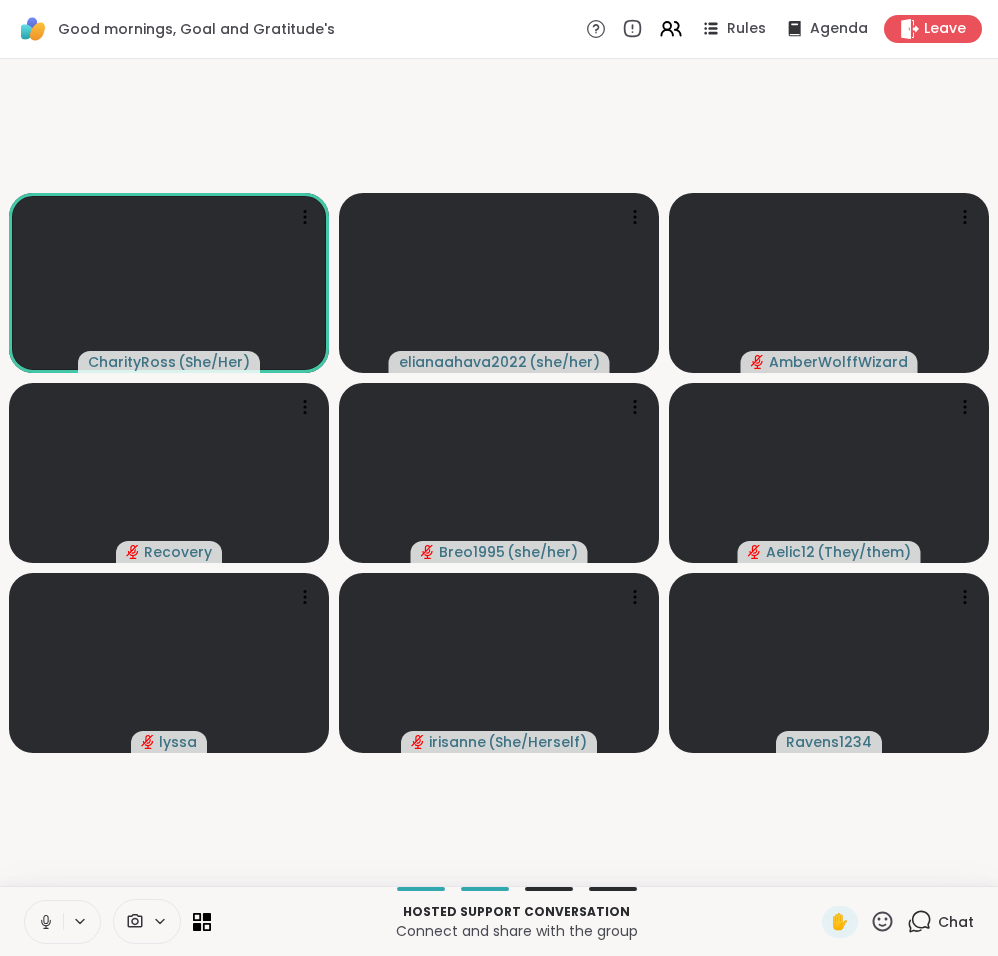click 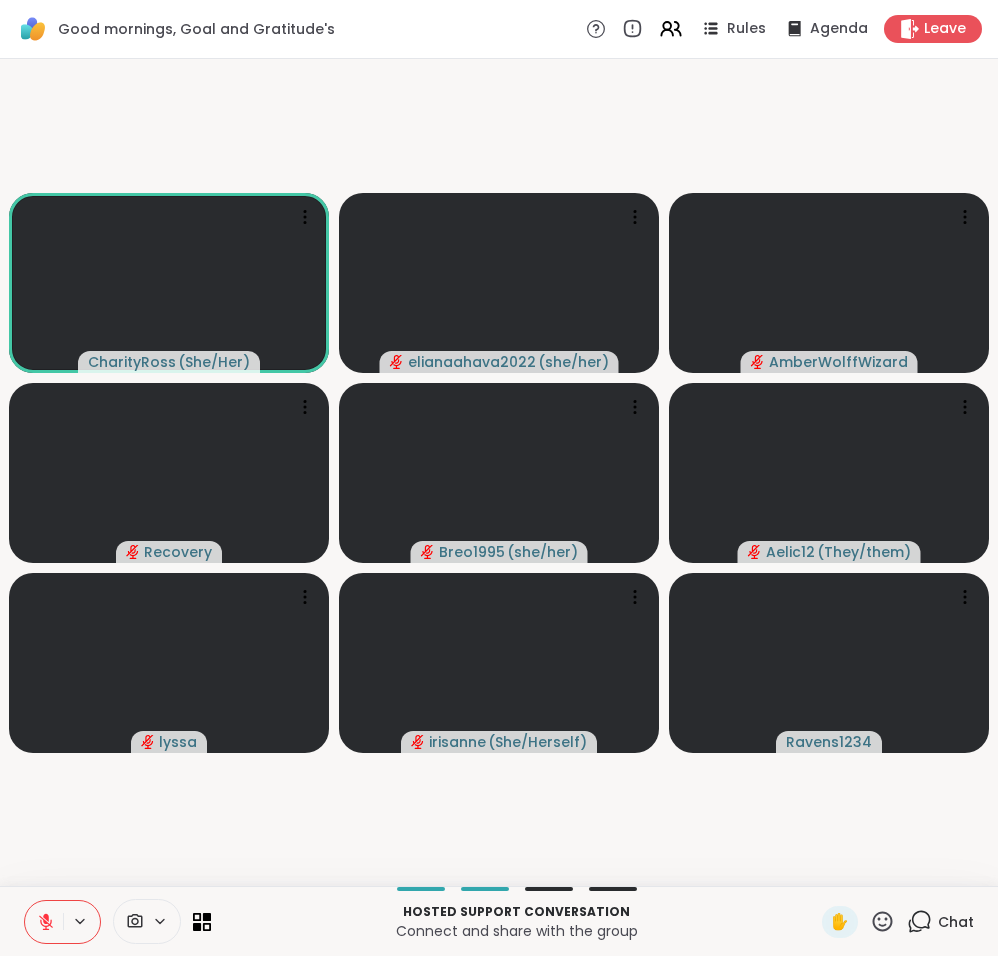 click 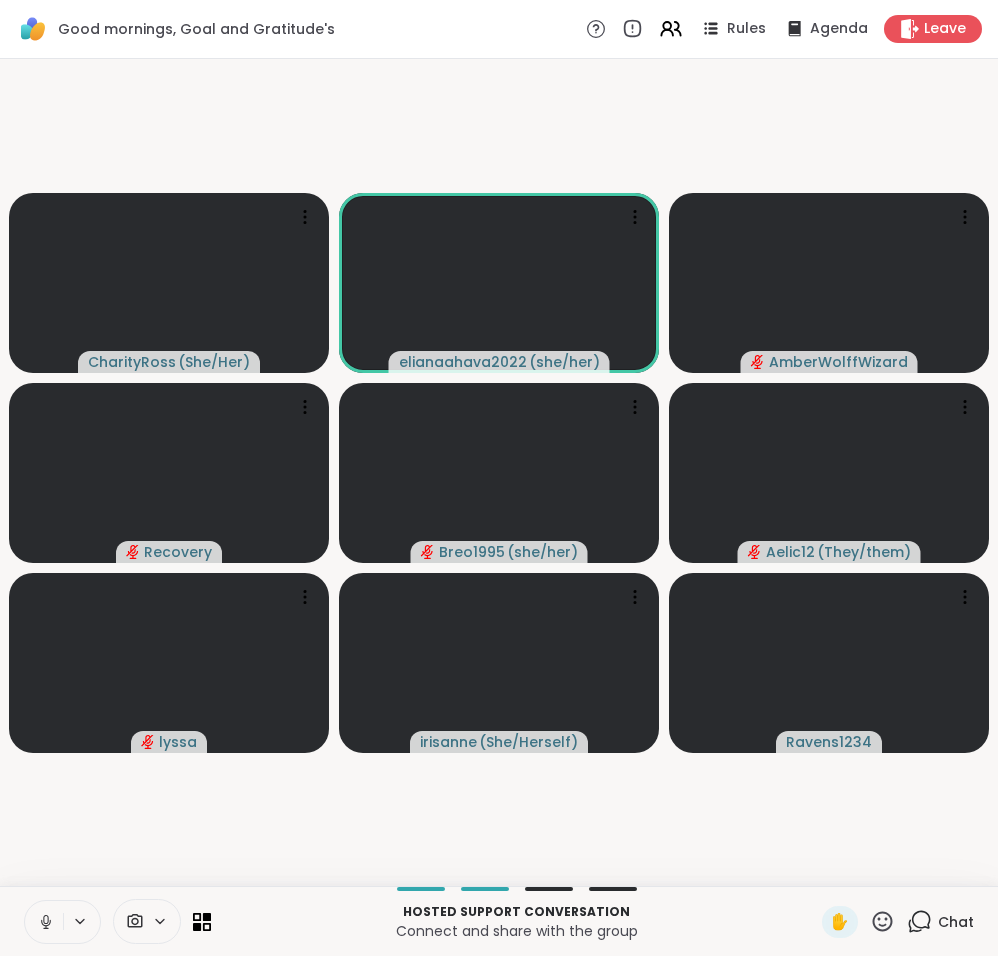 click 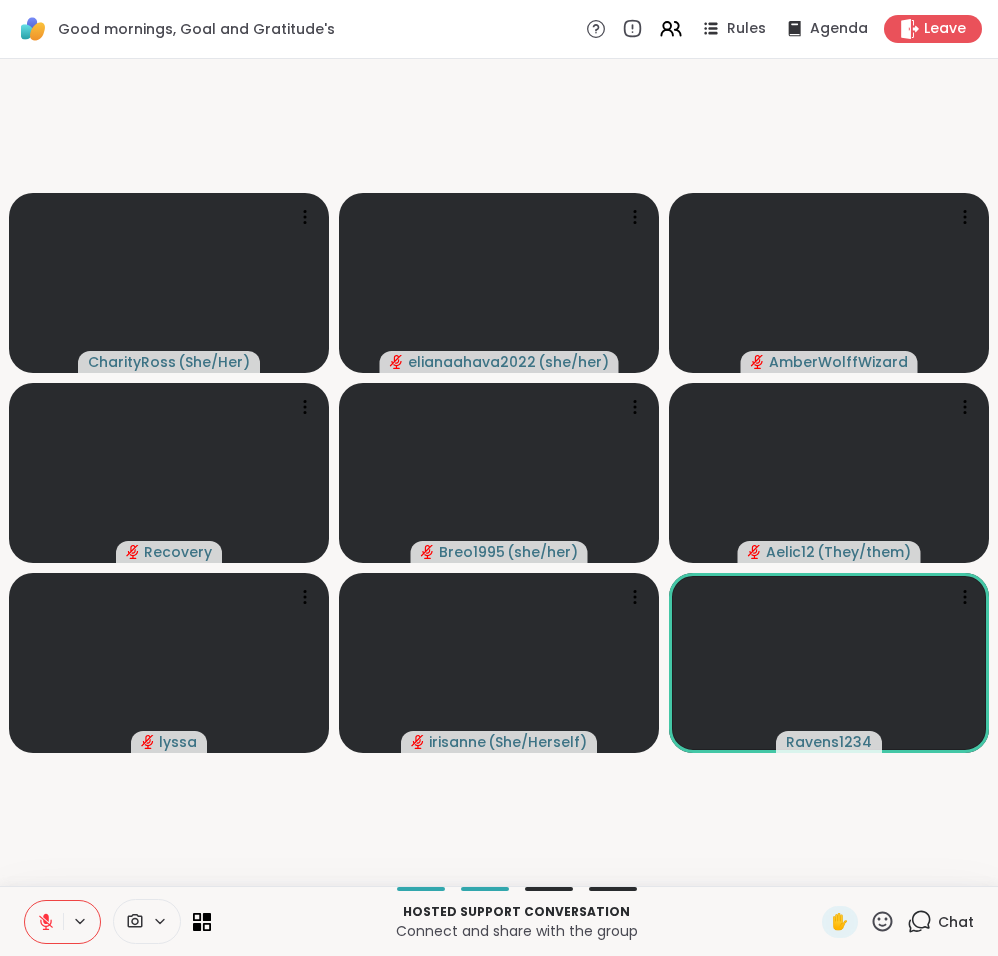click 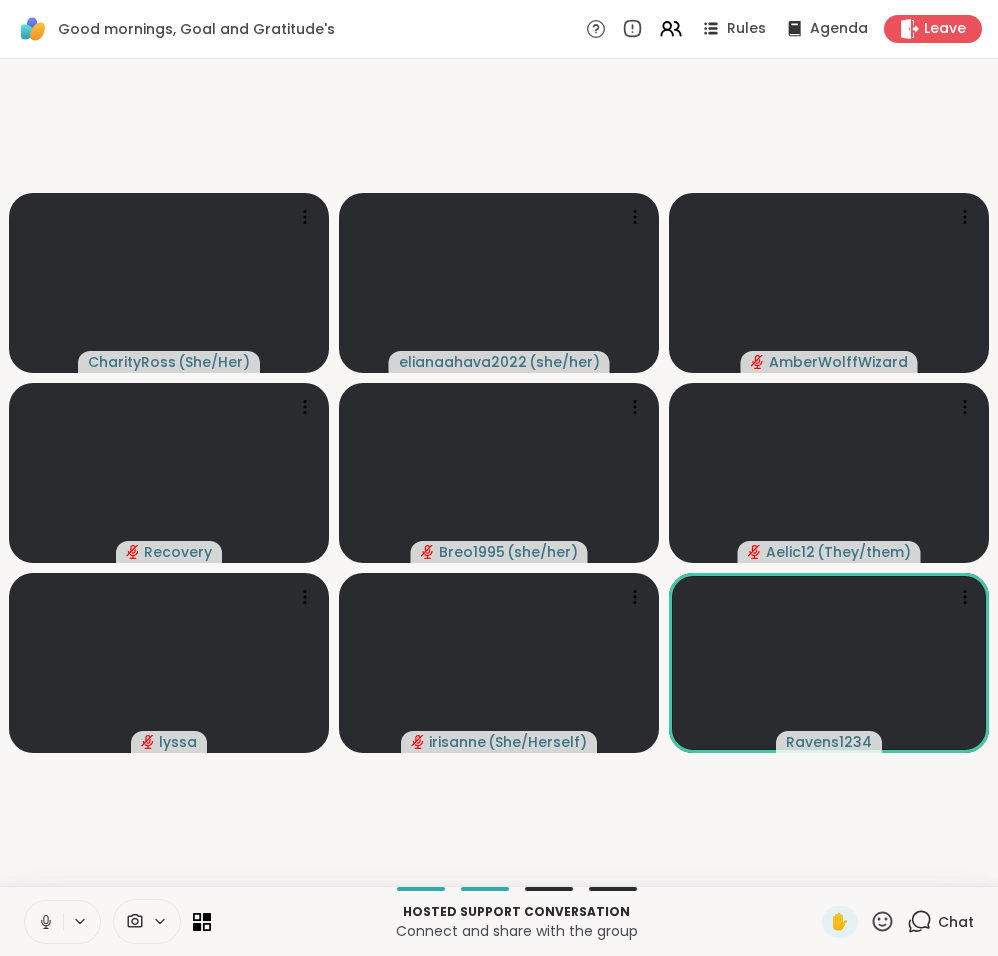 click 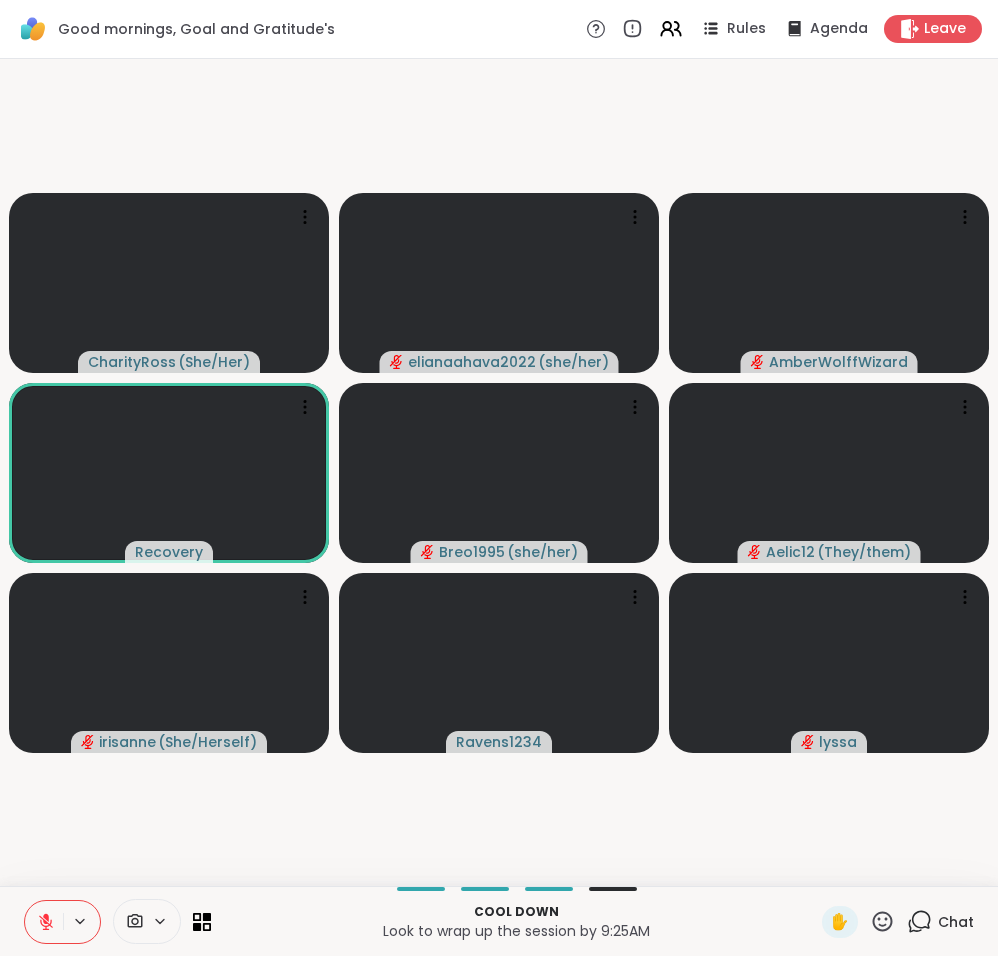 click 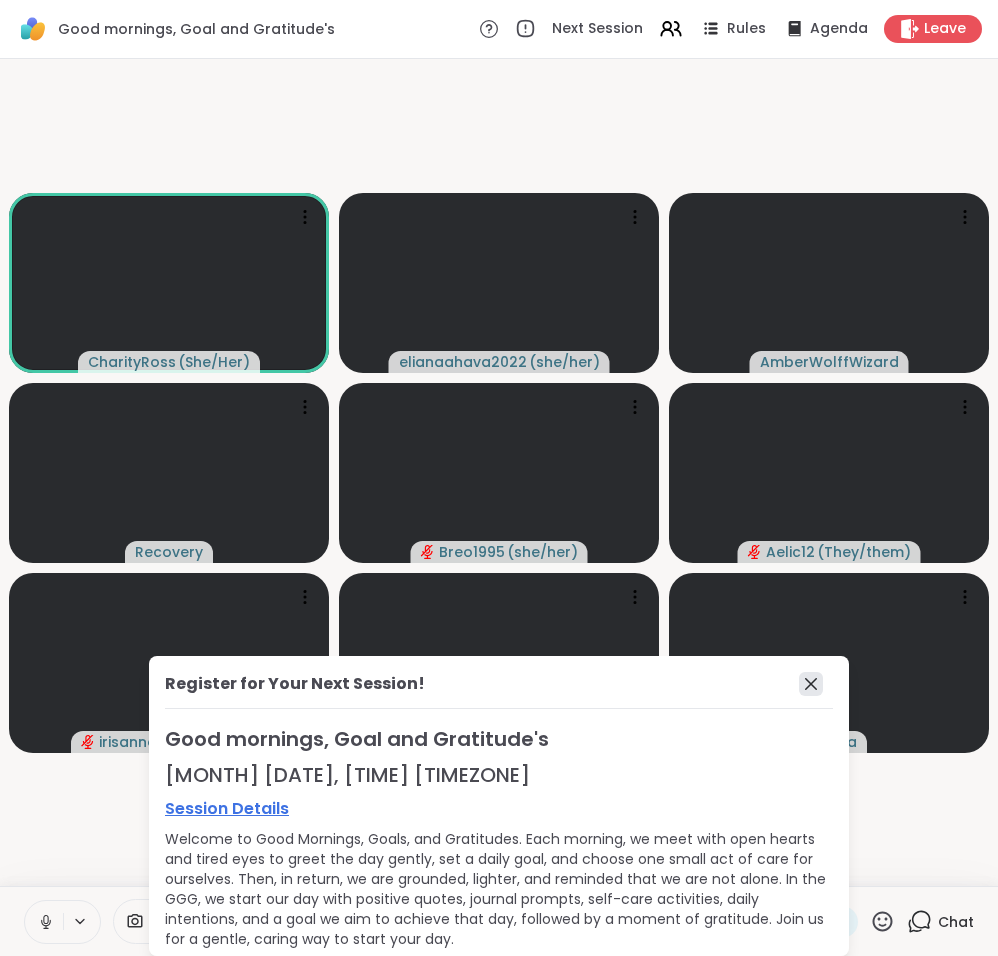 click 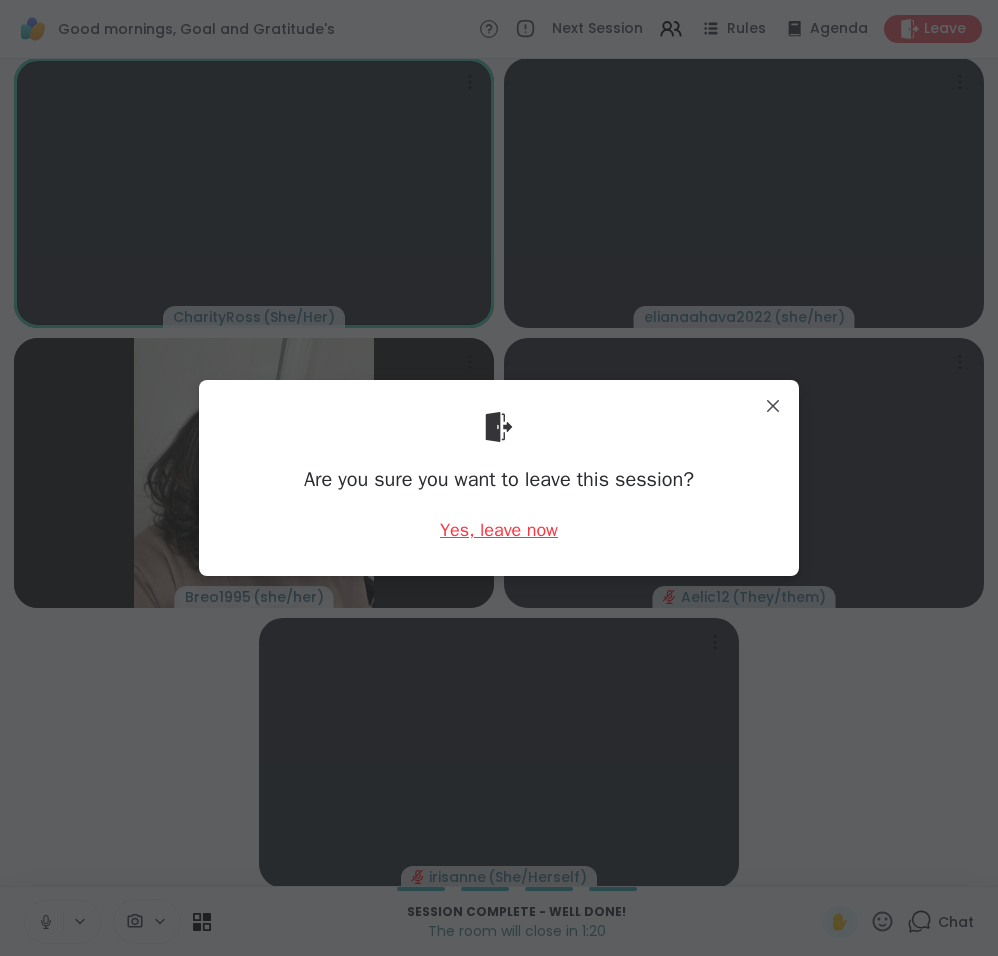 click on "Yes, leave now" at bounding box center (499, 530) 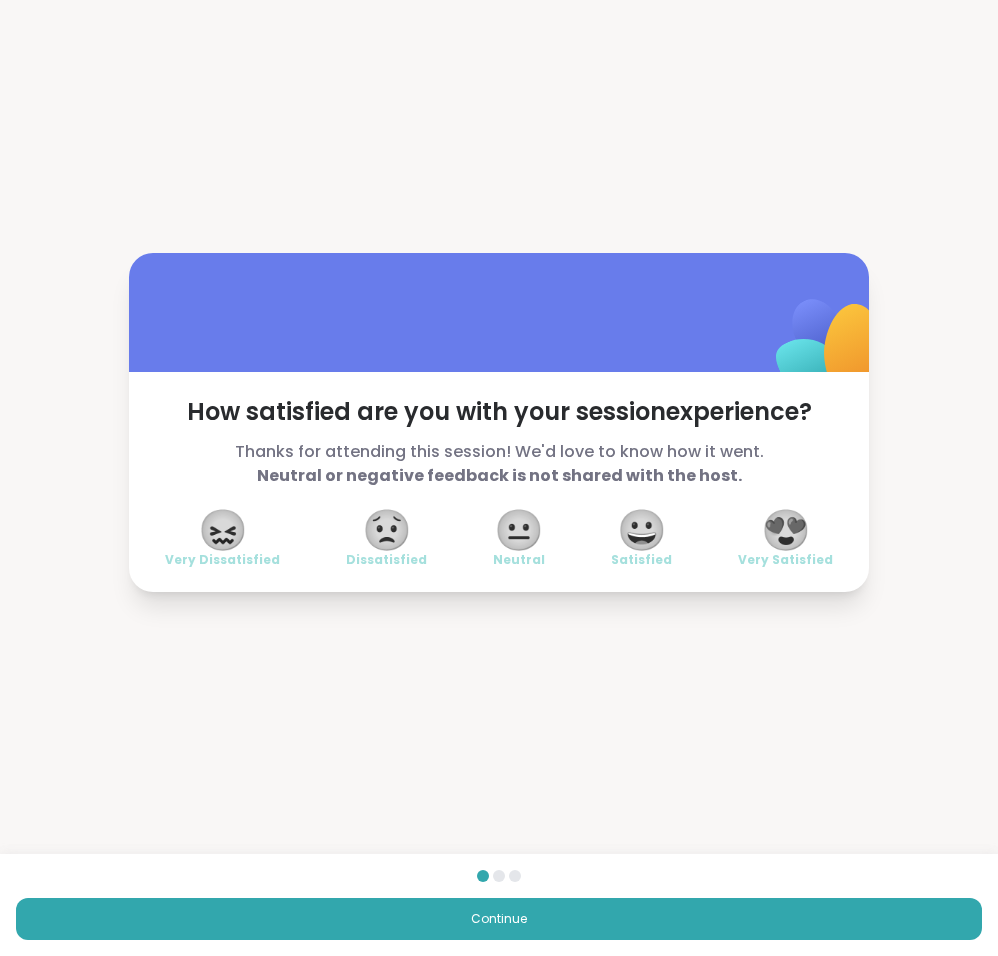 click on "😍" at bounding box center [786, 530] 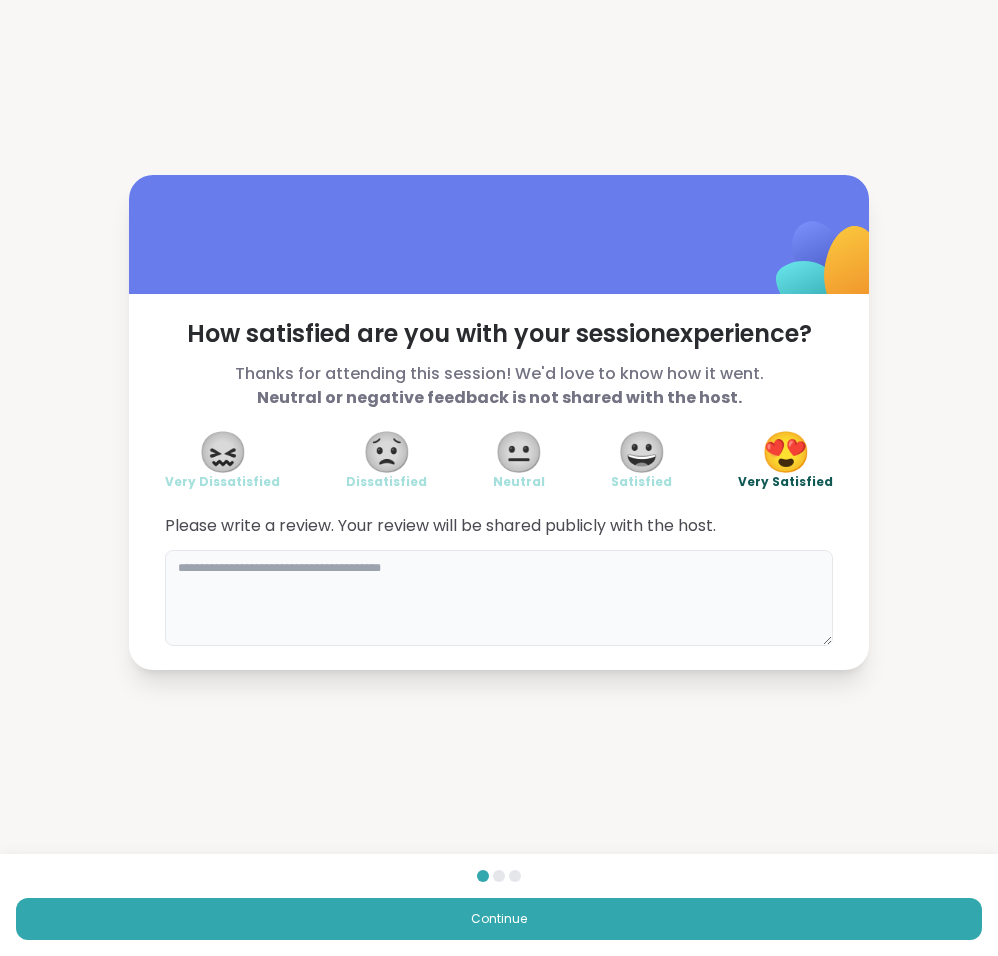 click at bounding box center (499, 598) 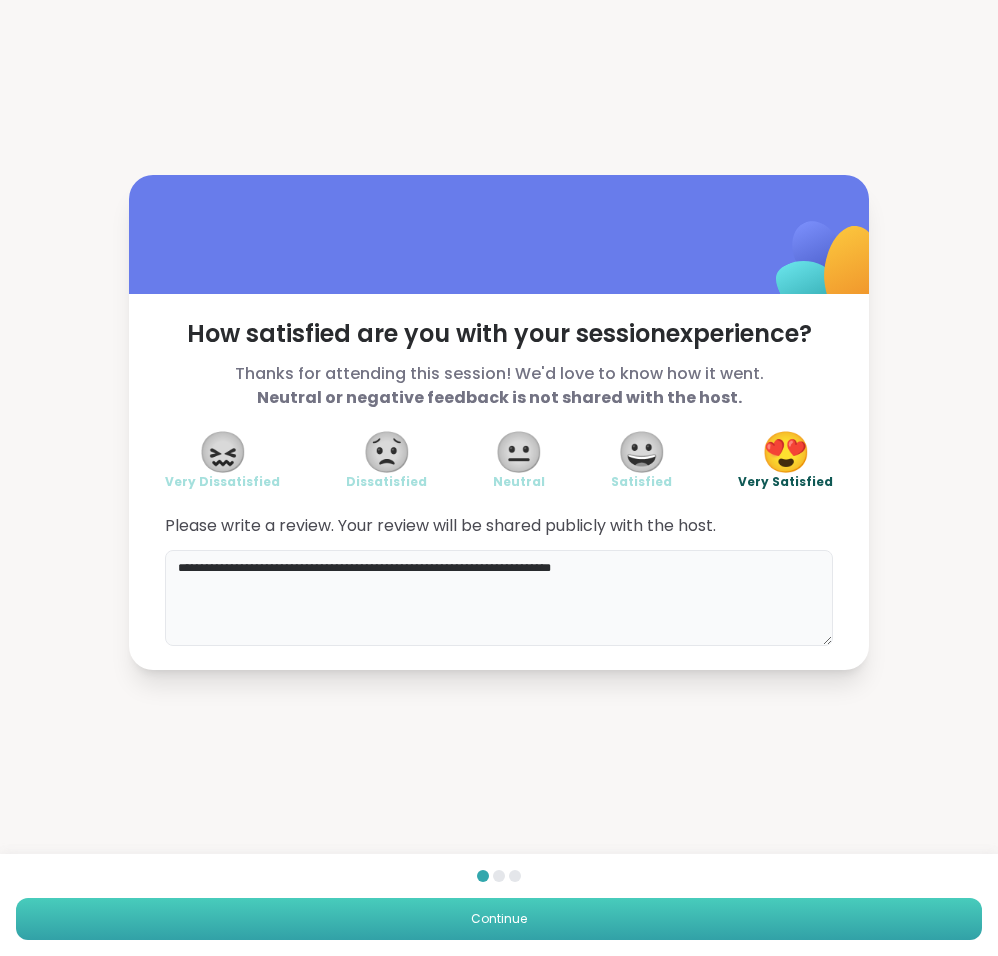 type on "**********" 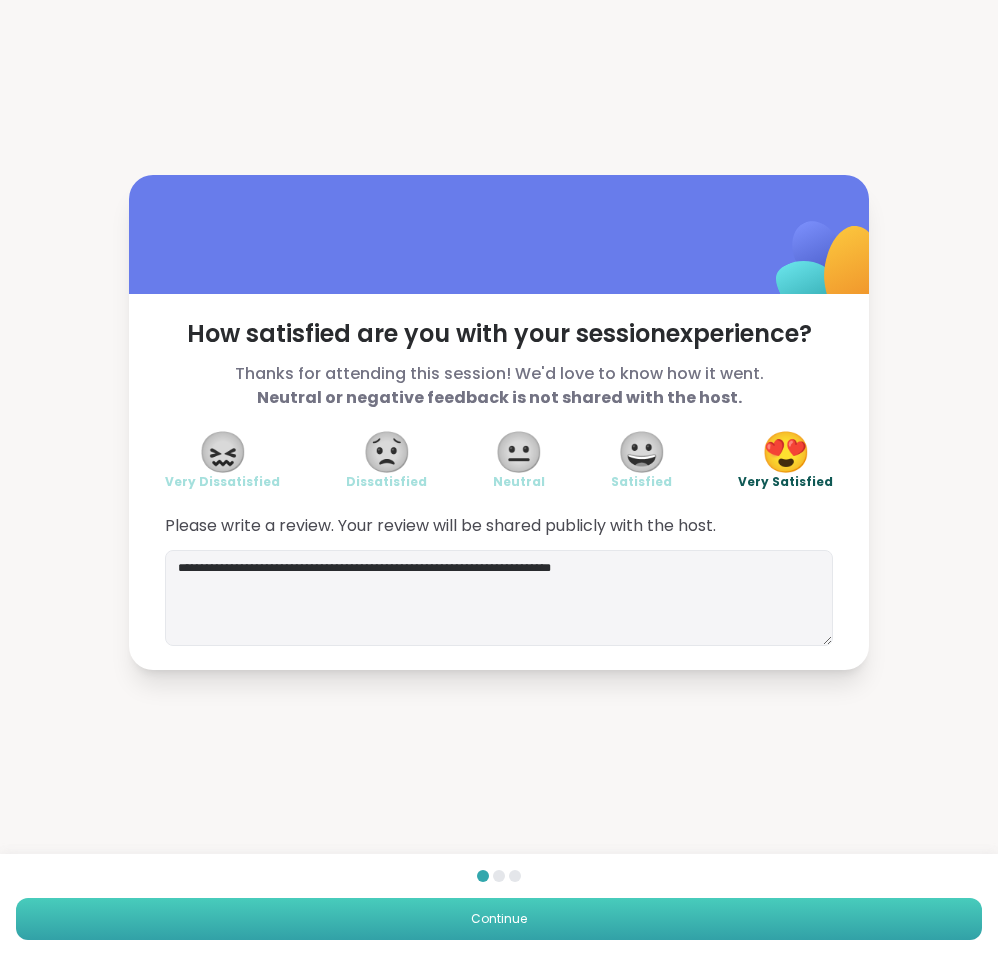 click on "Continue" at bounding box center [499, 919] 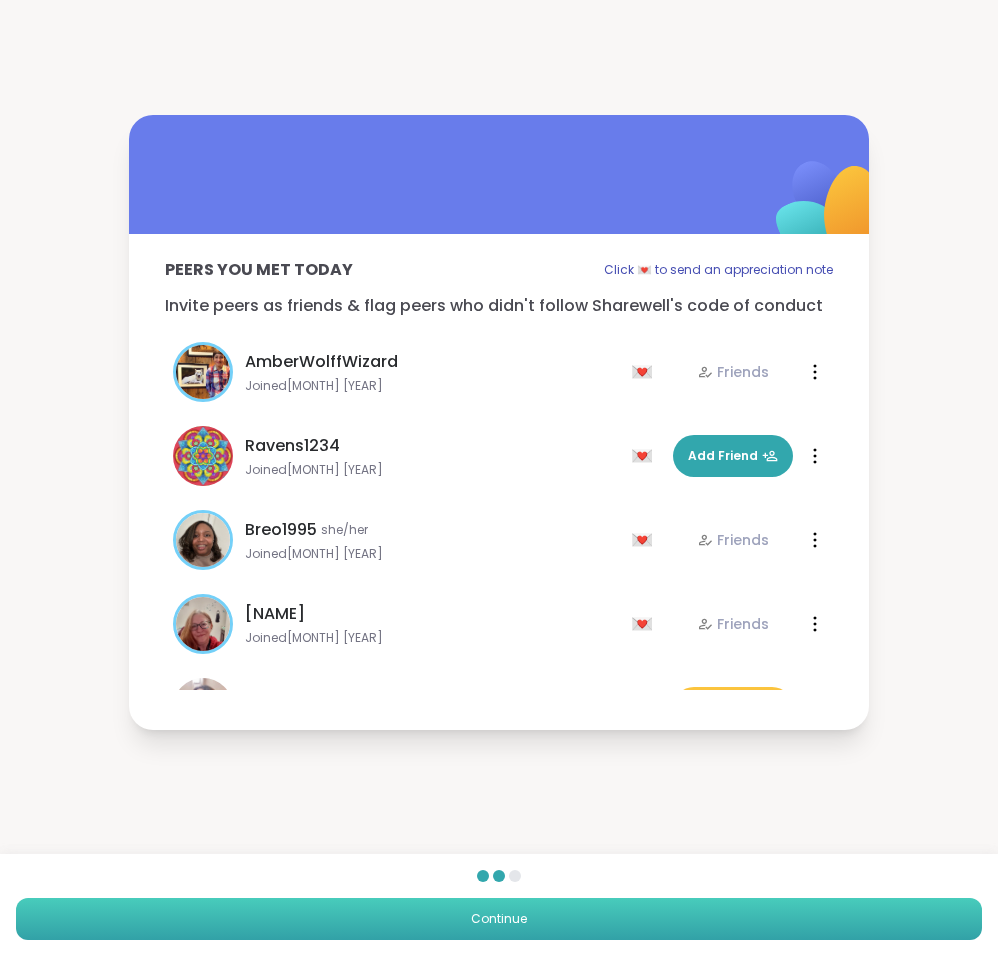 click on "Continue" at bounding box center (499, 919) 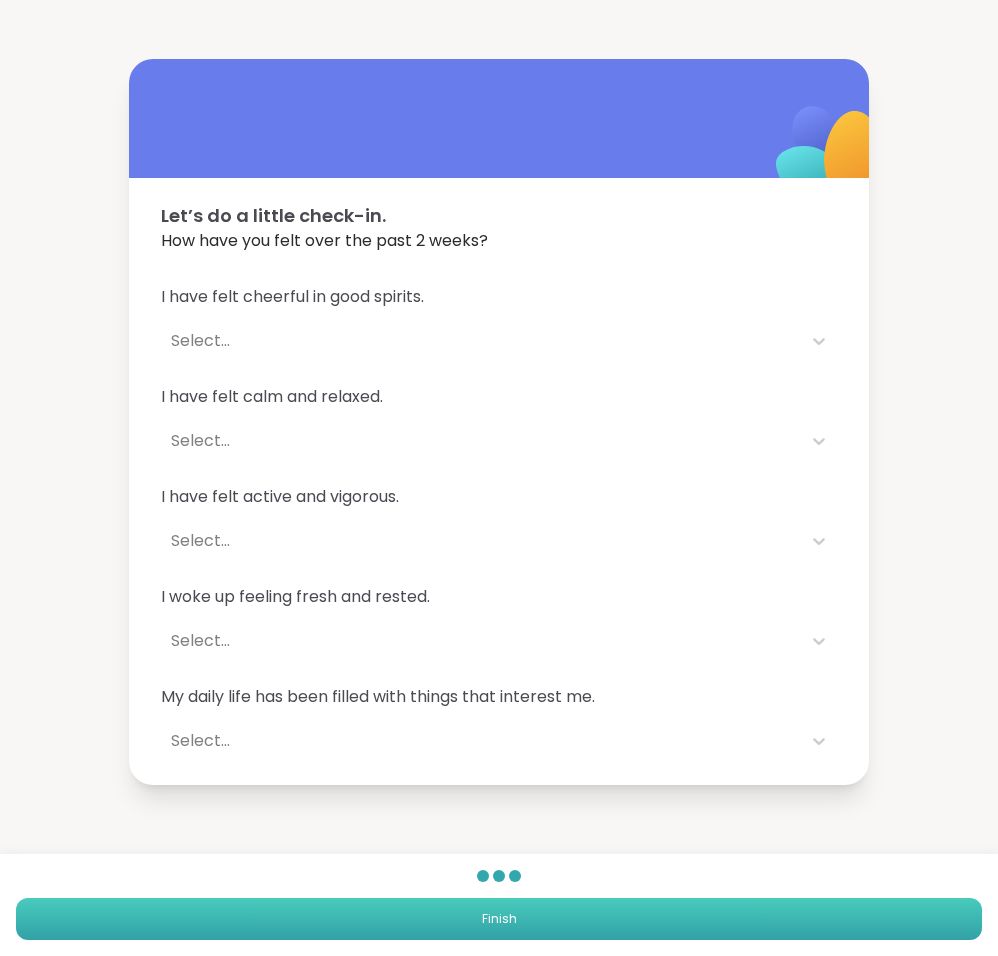click on "Finish" at bounding box center [499, 919] 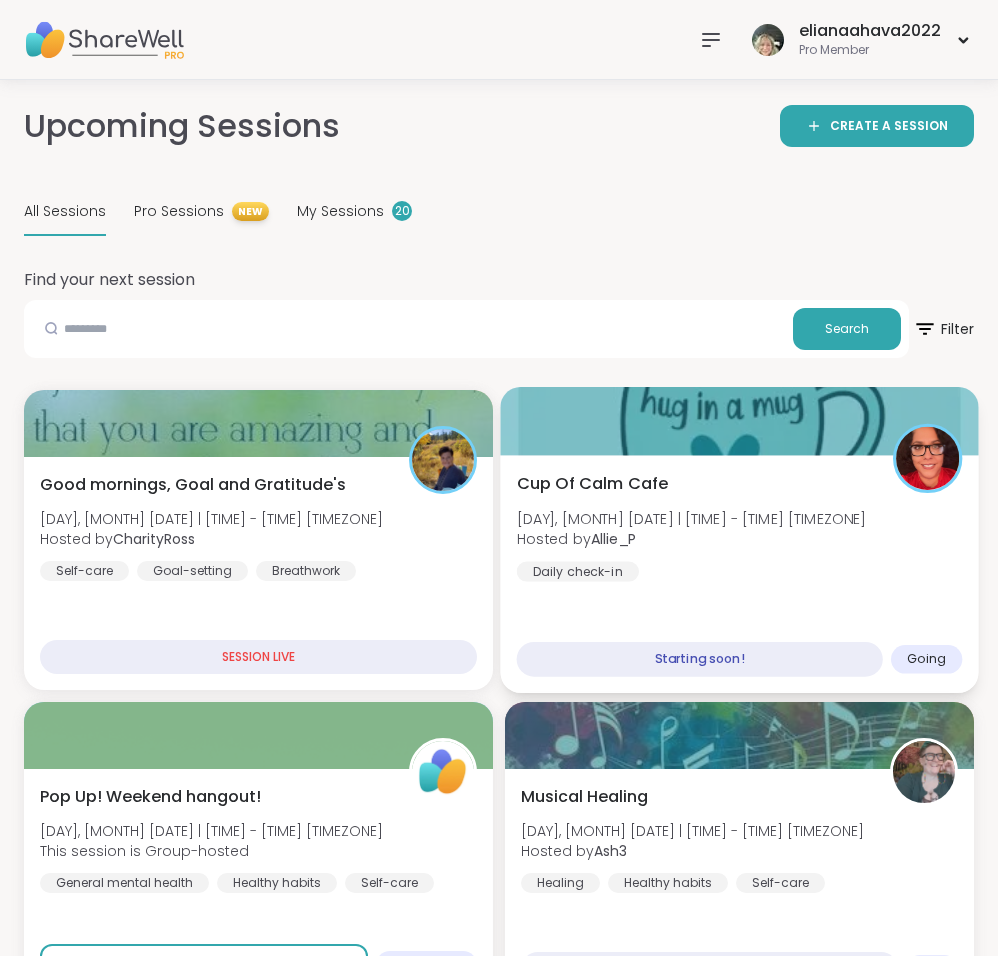 click on "Cup Of Calm Cafe" at bounding box center [593, 483] 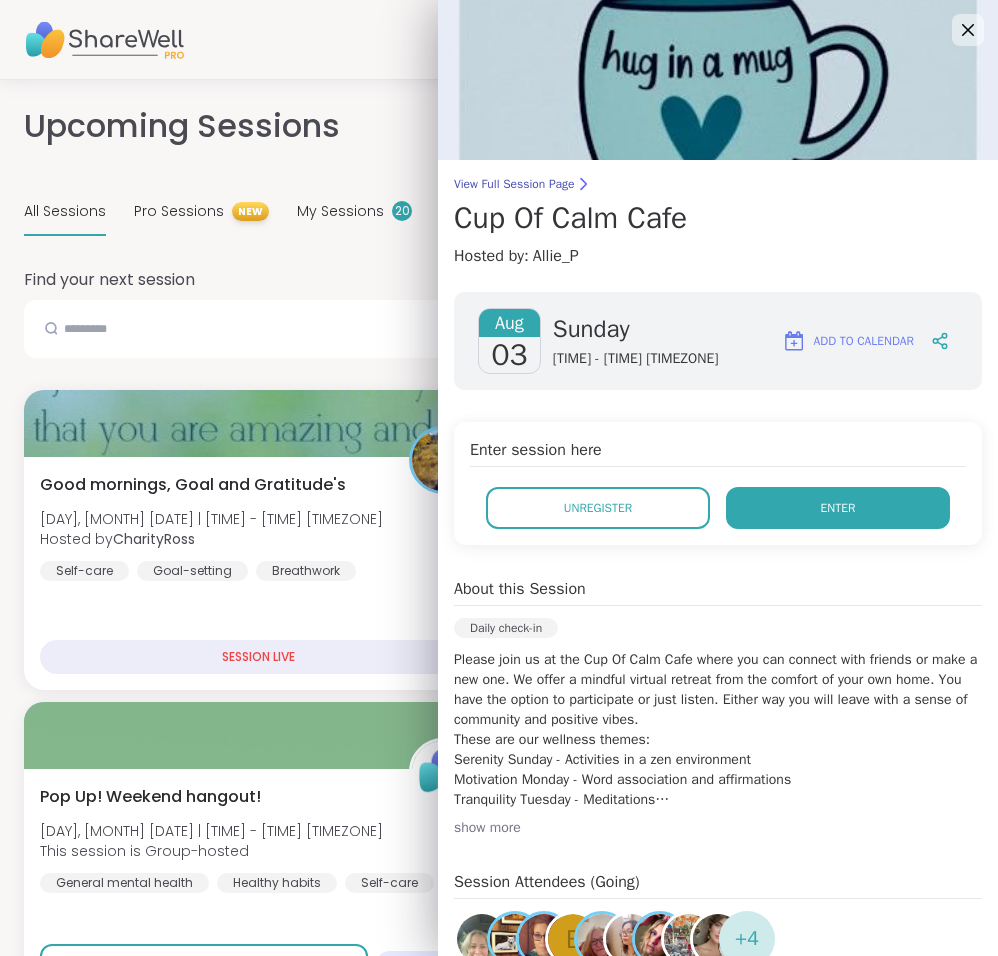 click on "Enter" at bounding box center [838, 508] 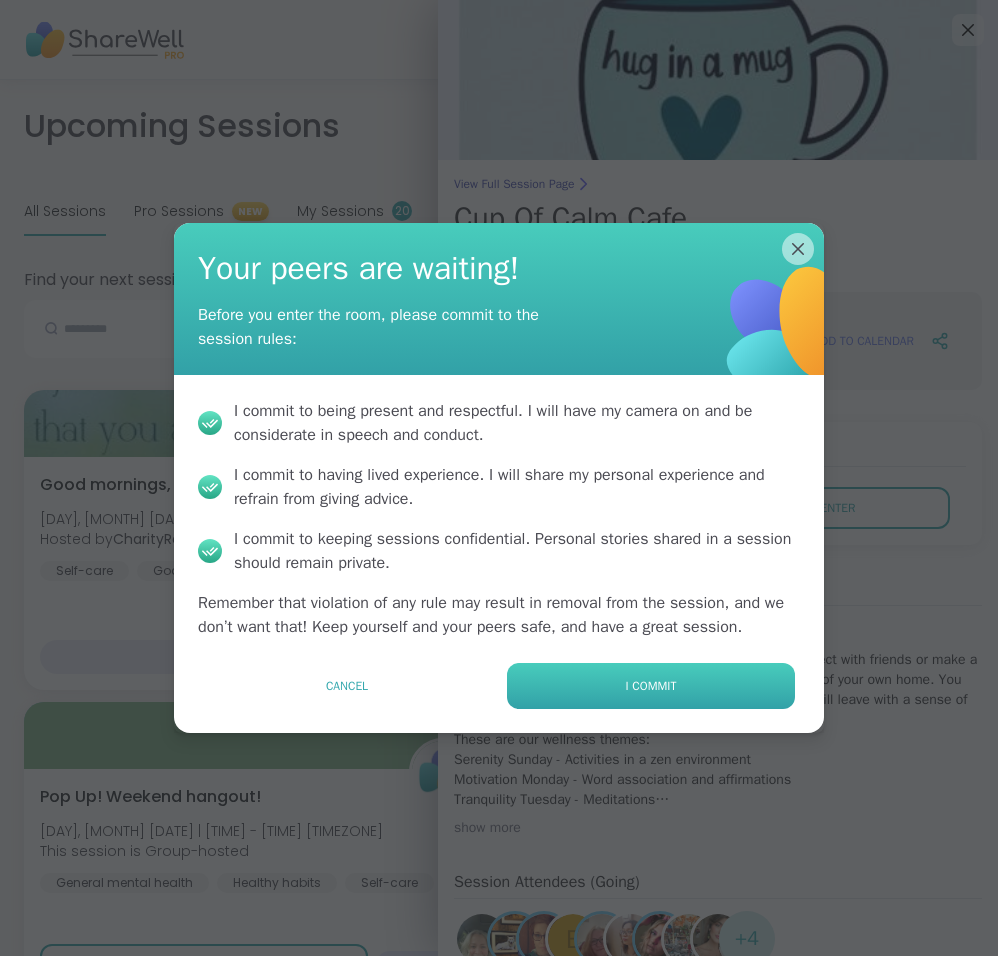 click on "I commit" at bounding box center (651, 686) 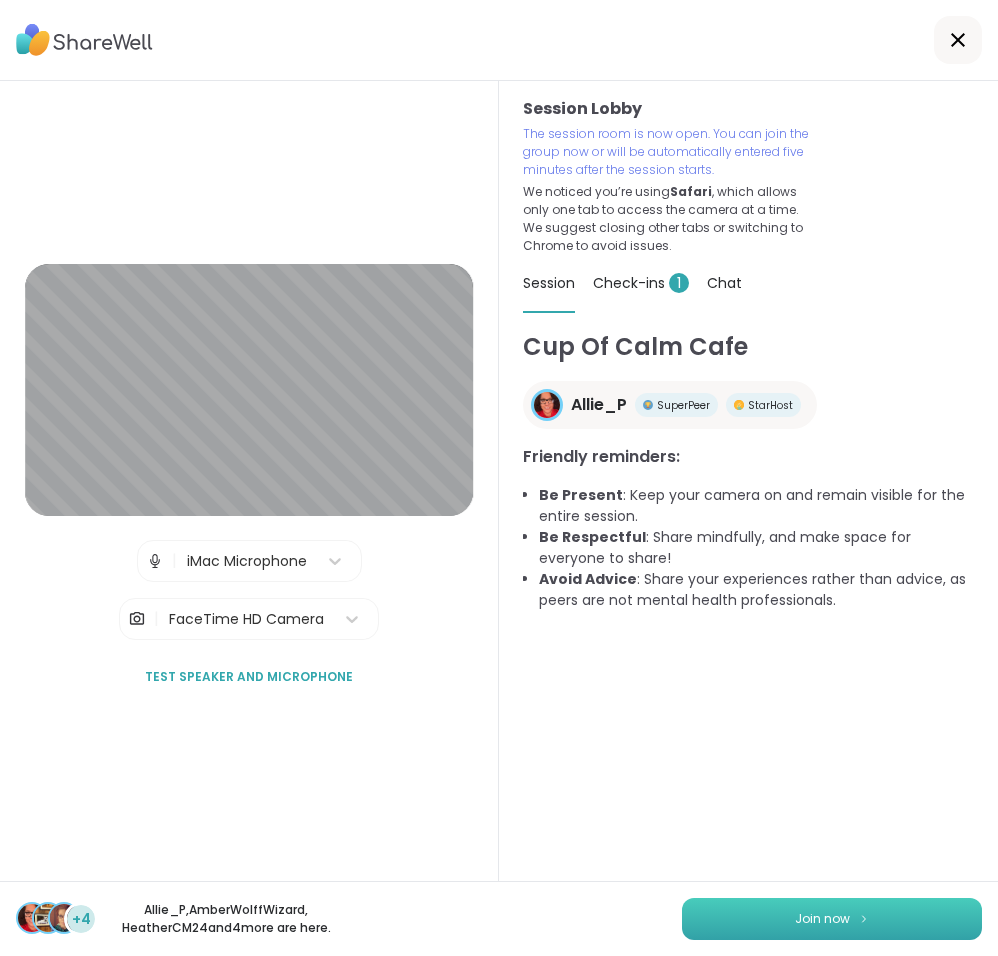 click on "Join now" at bounding box center [832, 919] 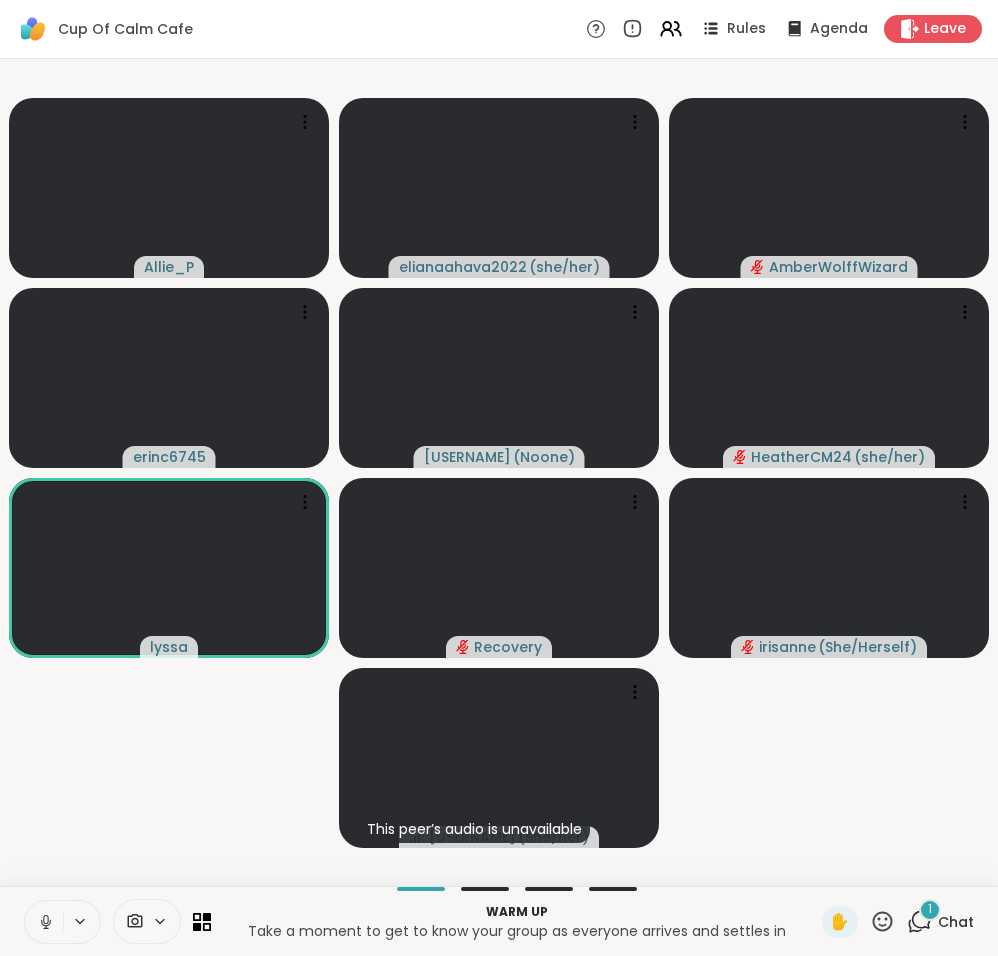 click 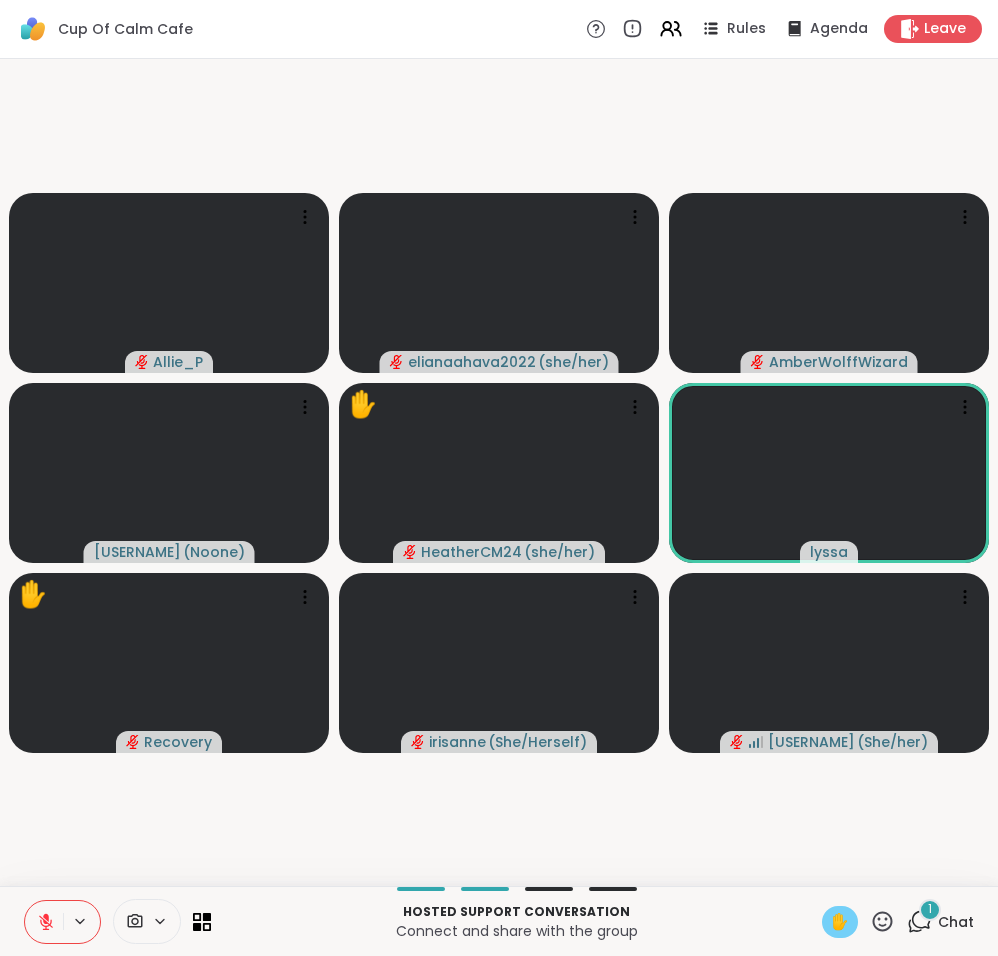 click on "✋" at bounding box center [840, 922] 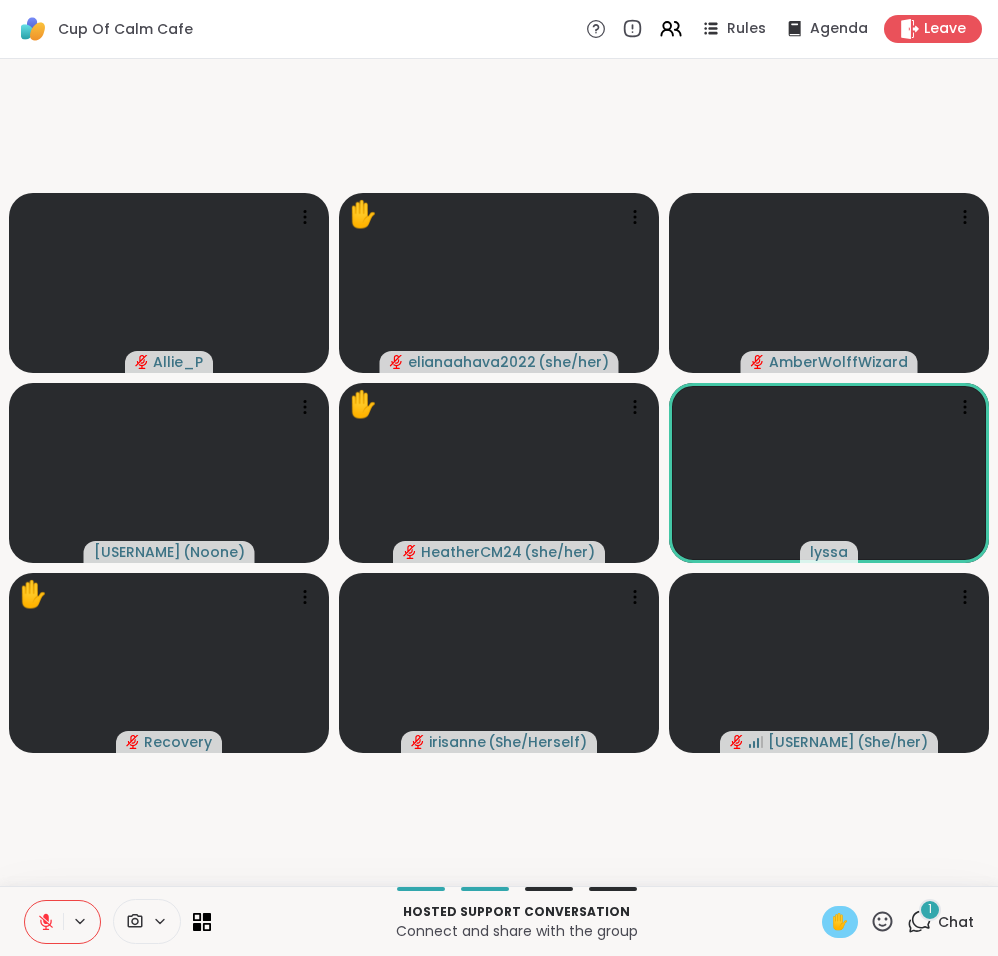 click 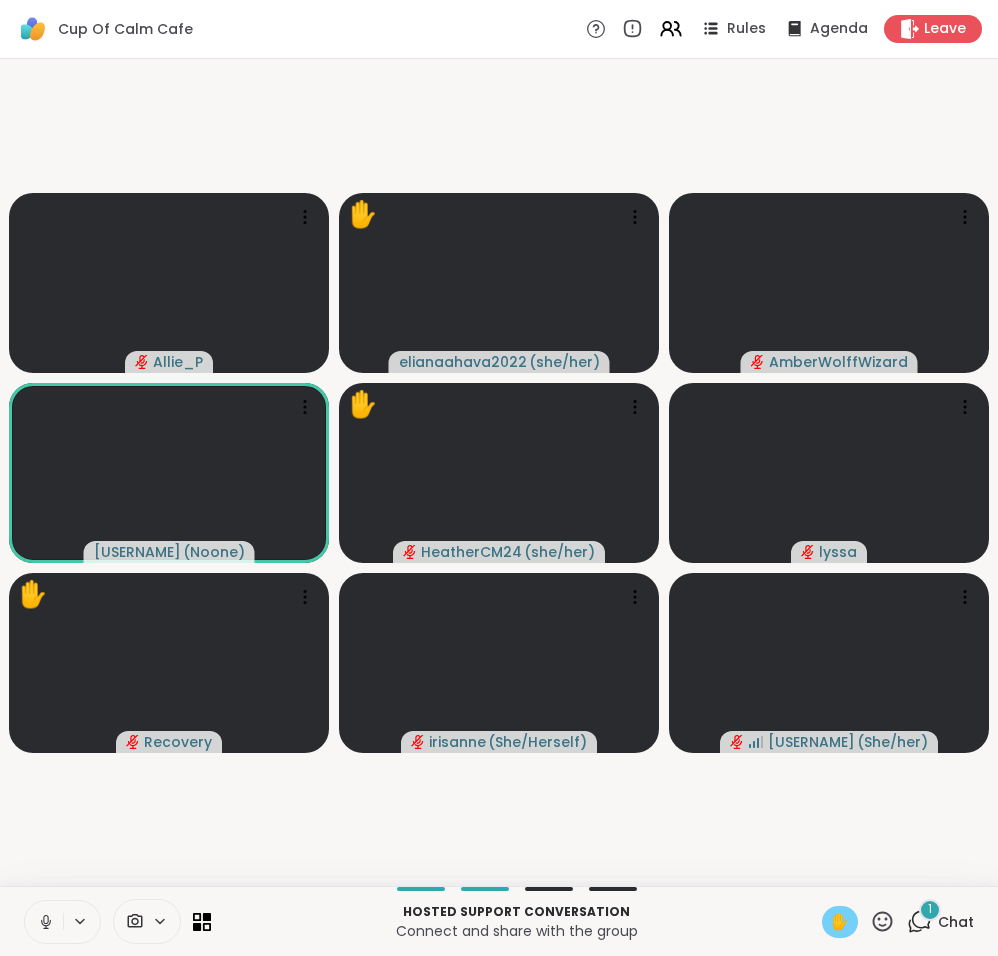 click on "✋" at bounding box center (840, 922) 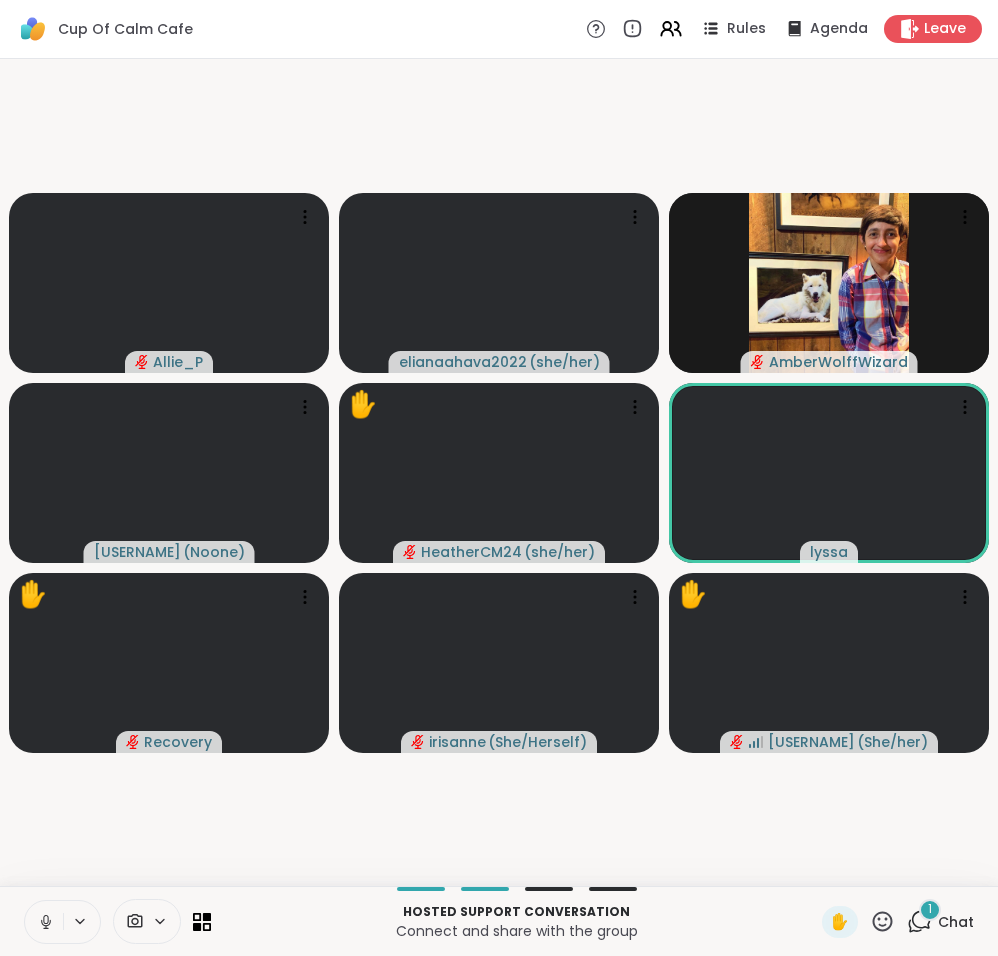 click 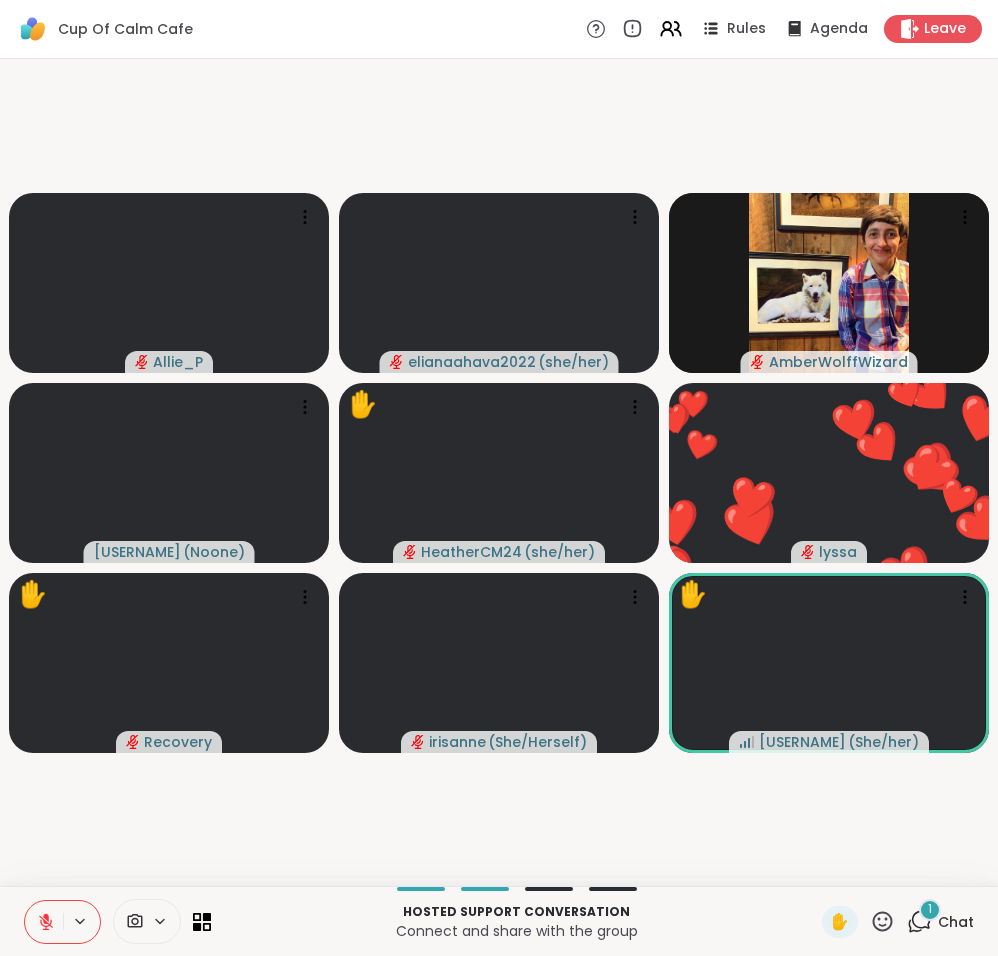 click 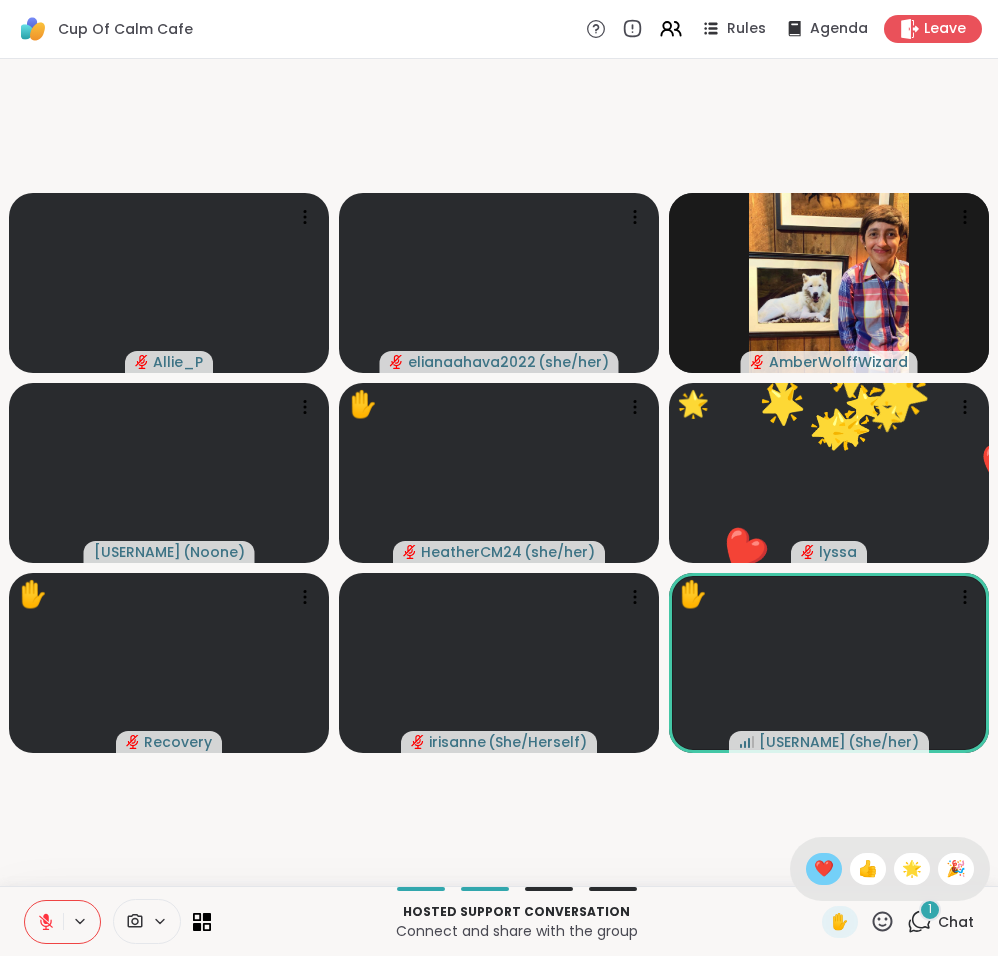 click on "❤️" at bounding box center (824, 869) 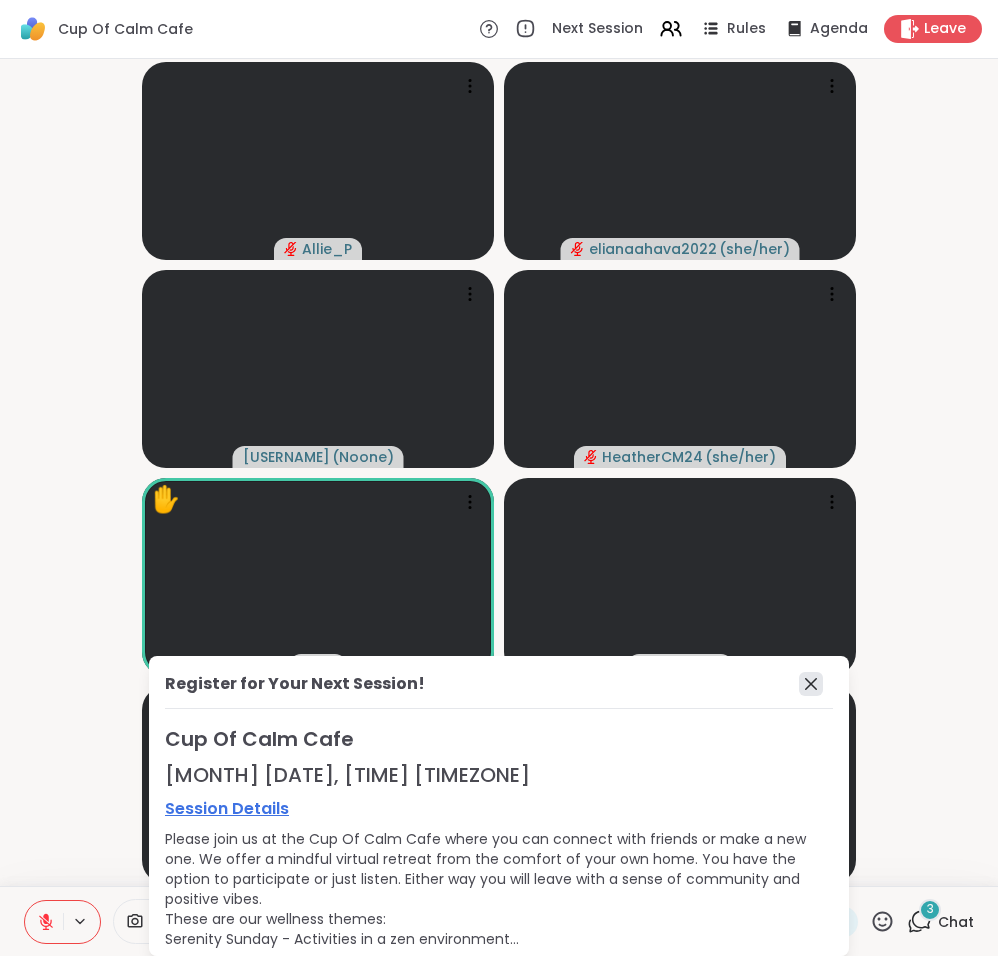 click 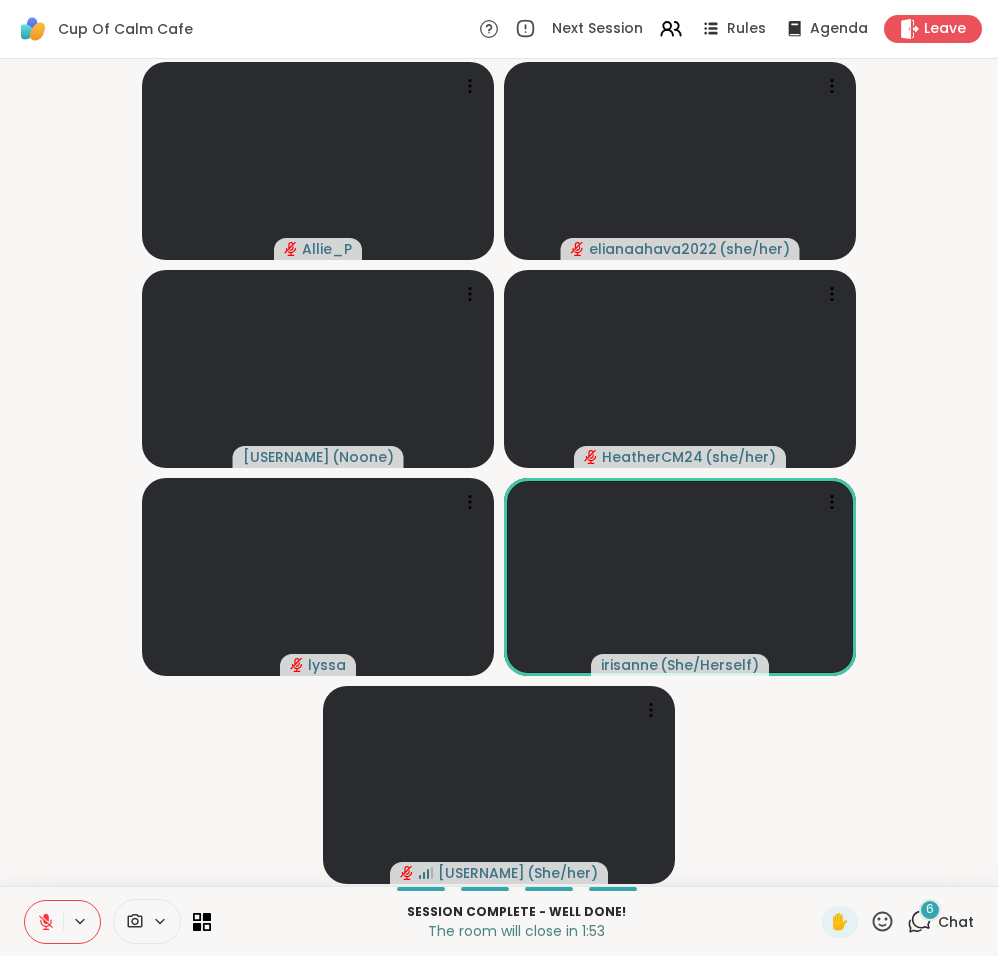 click 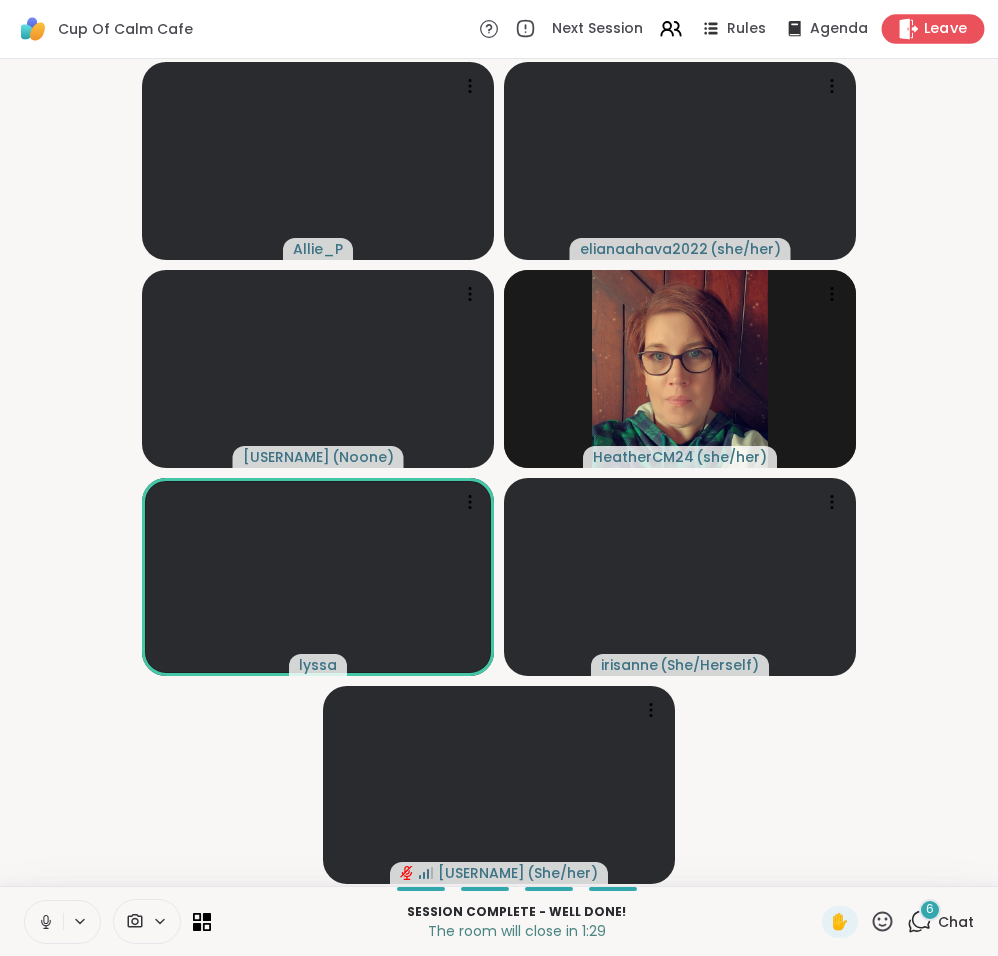click on "Leave" at bounding box center (946, 29) 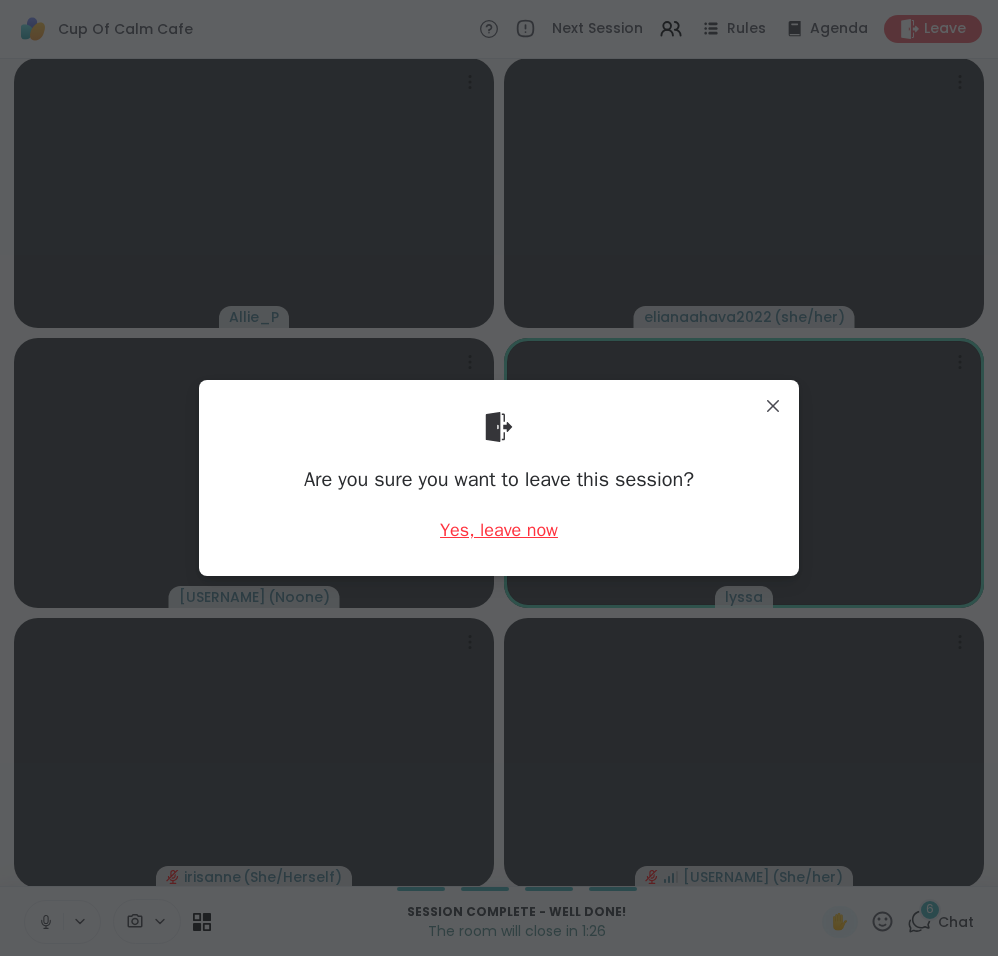click on "Yes, leave now" at bounding box center [499, 530] 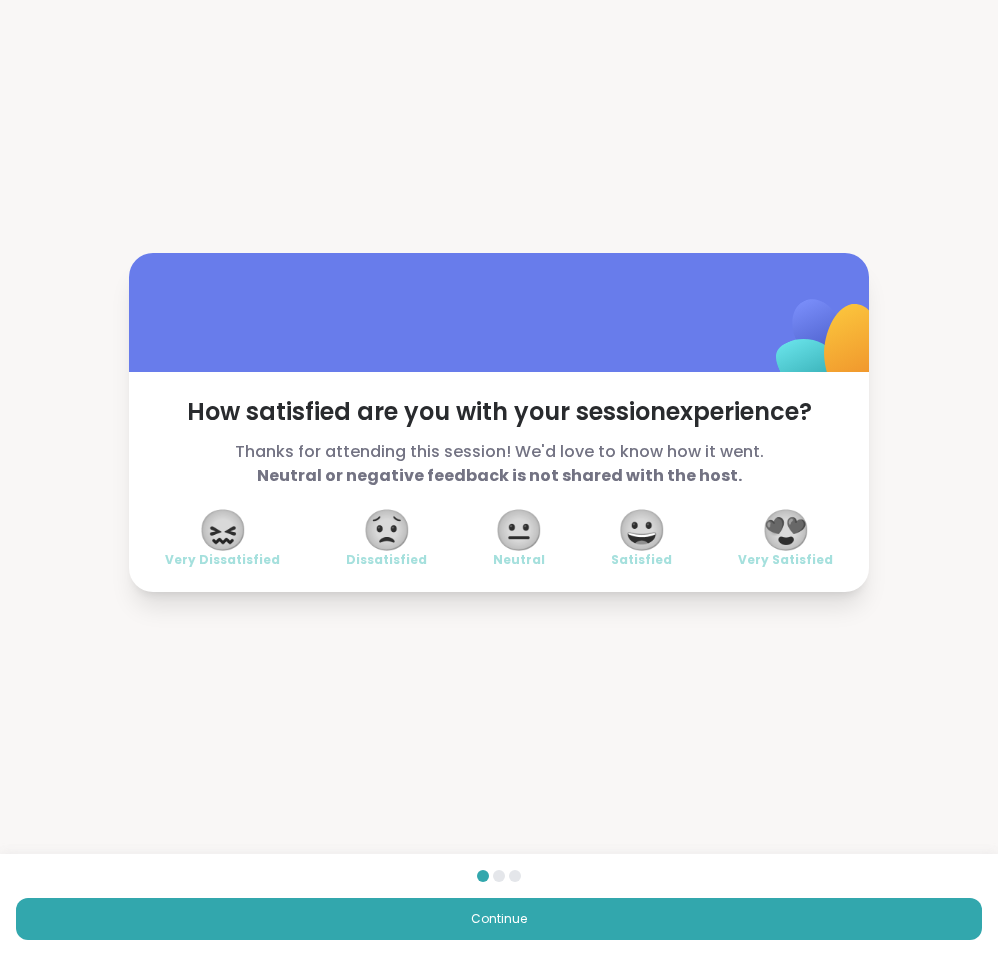 click on "😍" at bounding box center [786, 530] 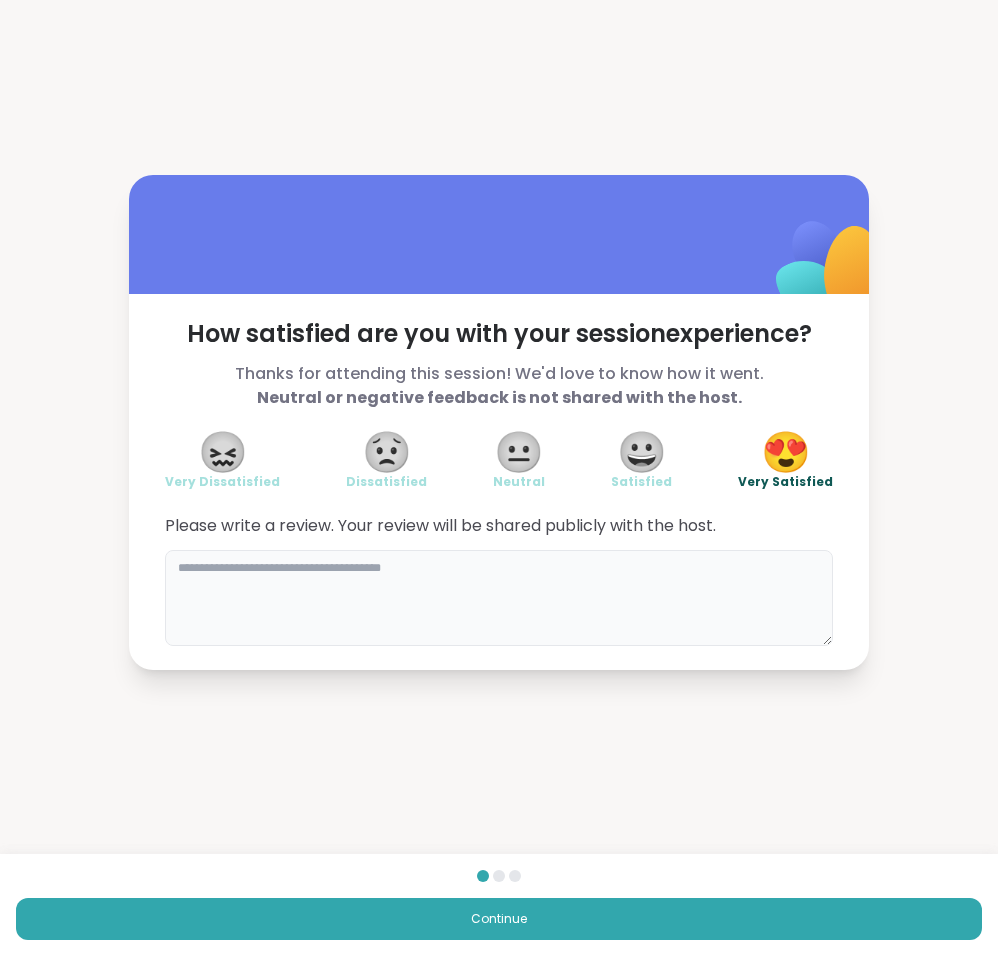 click at bounding box center (499, 598) 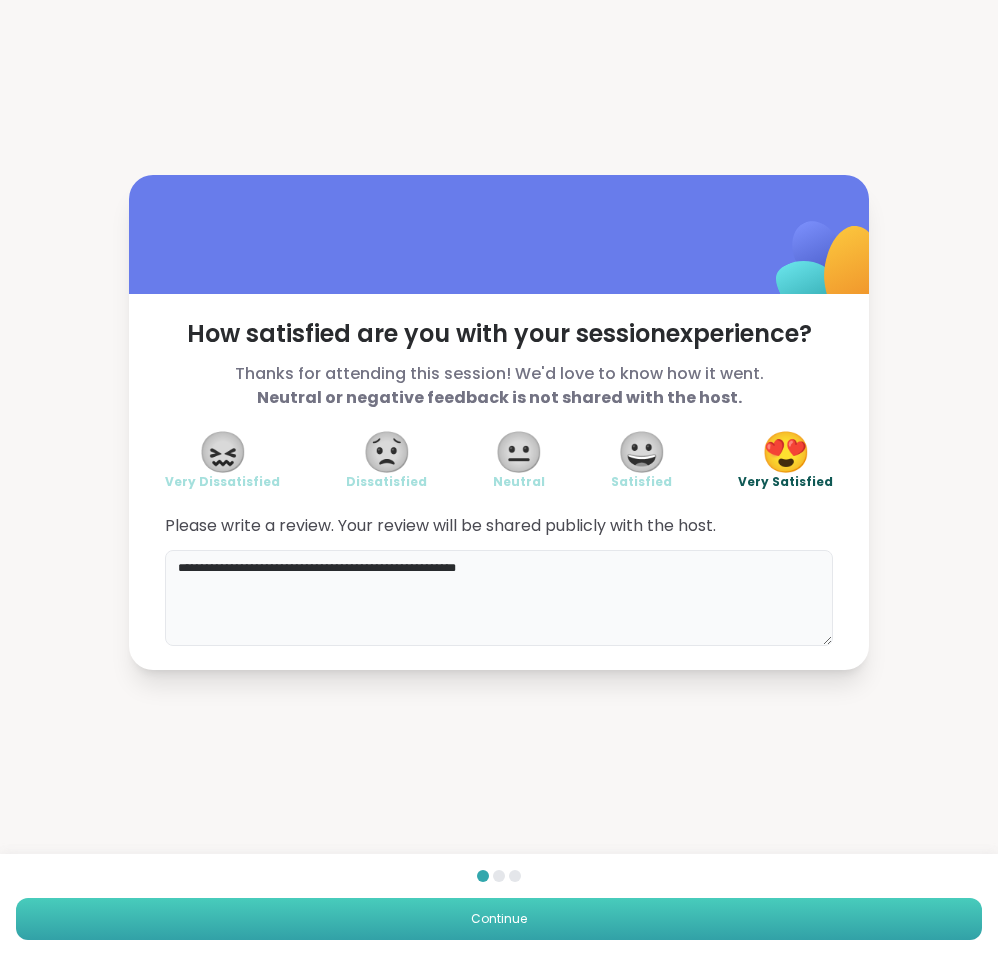 type on "**********" 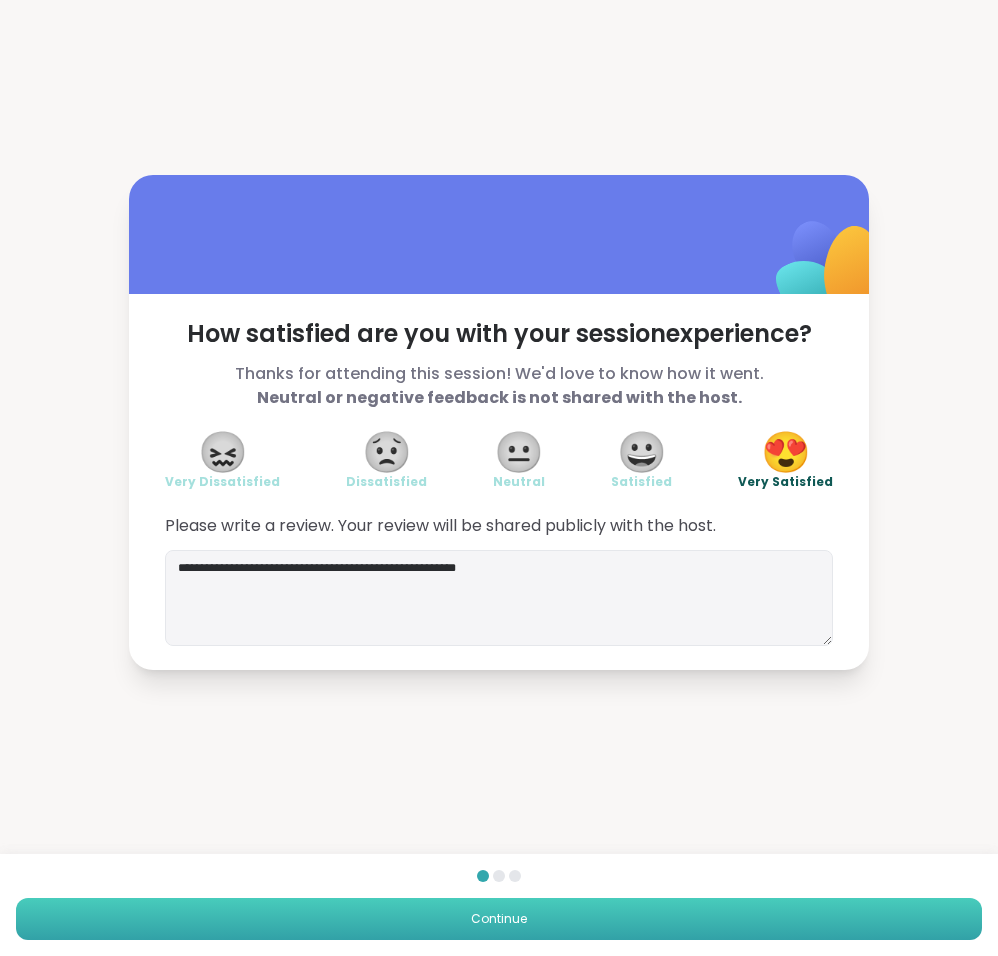 click on "Continue" at bounding box center [499, 919] 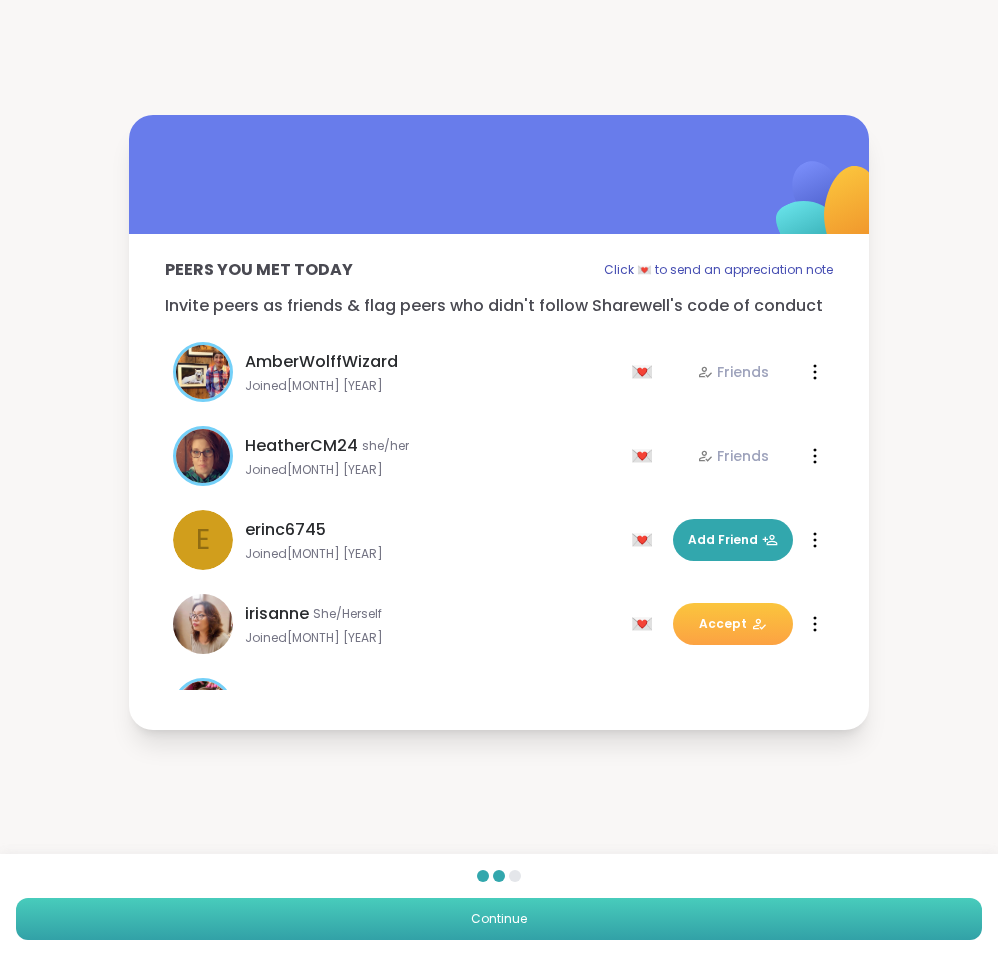 click on "Continue" at bounding box center [499, 919] 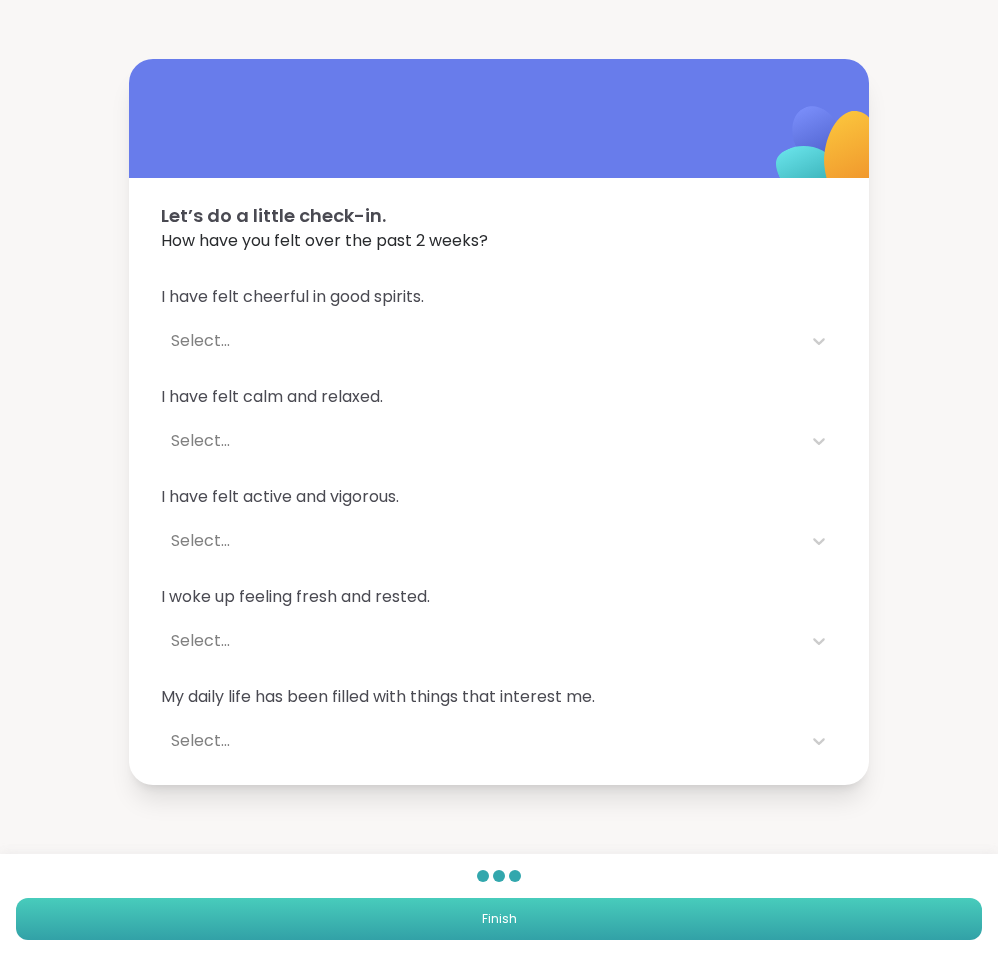 click on "Finish" at bounding box center (499, 919) 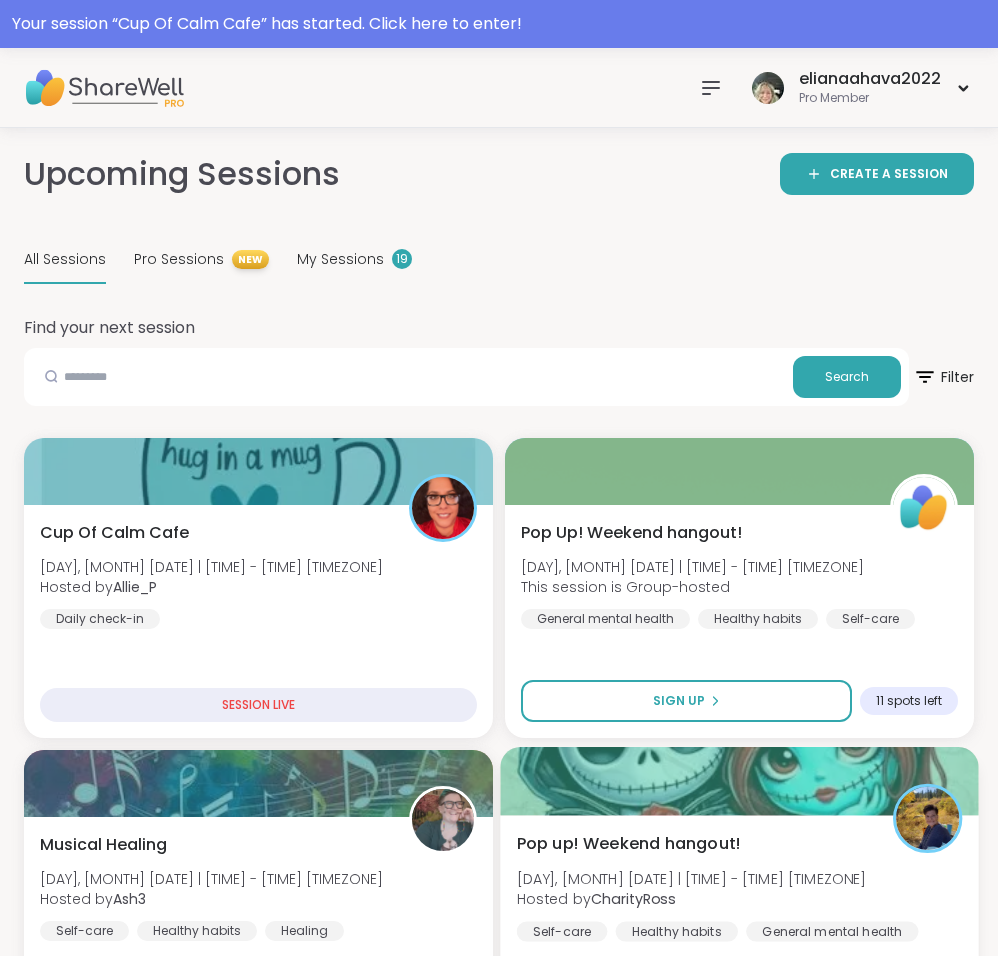 click at bounding box center [739, 781] 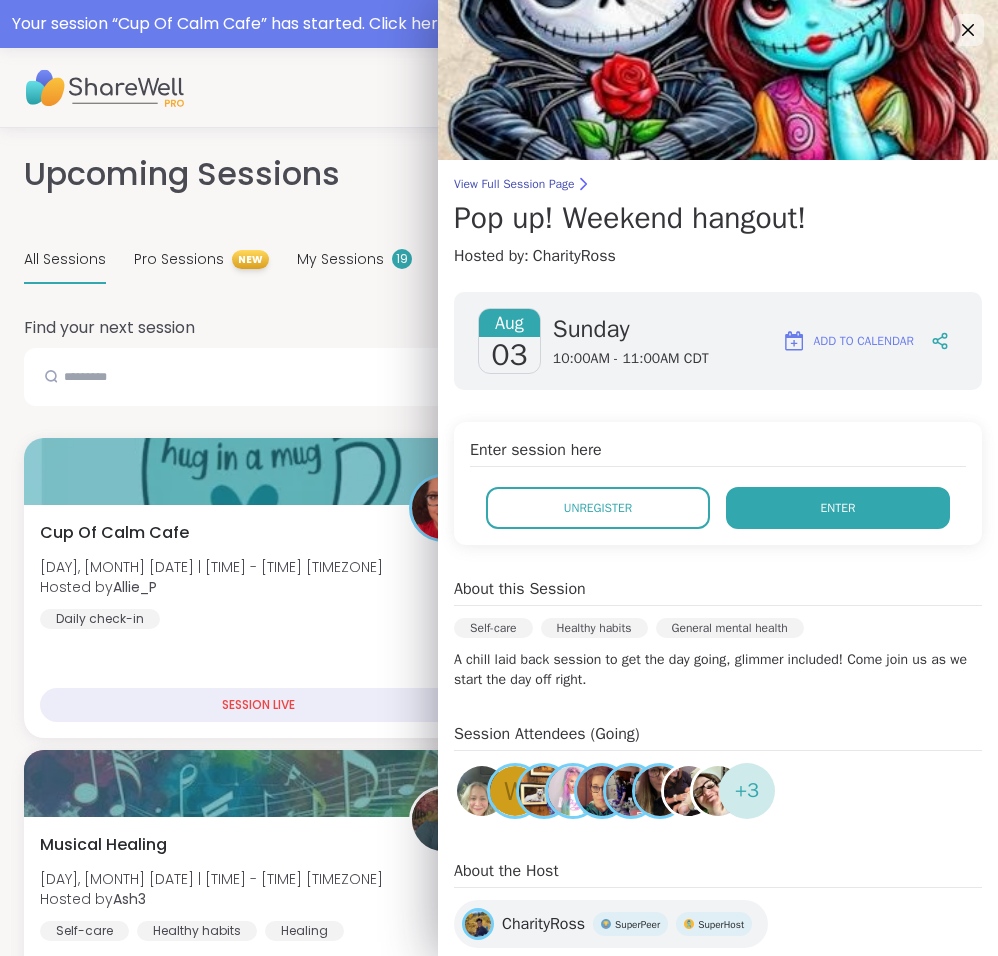 click on "Enter" at bounding box center [838, 508] 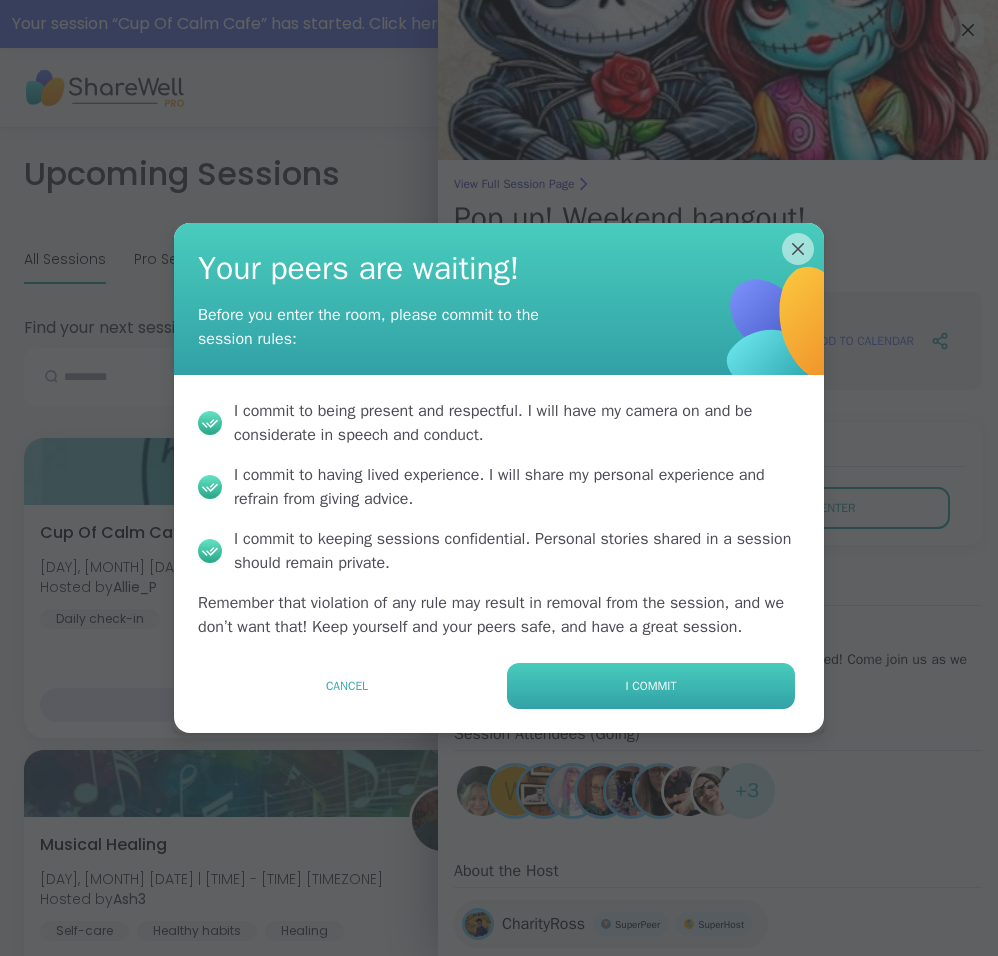click on "I commit" at bounding box center [651, 686] 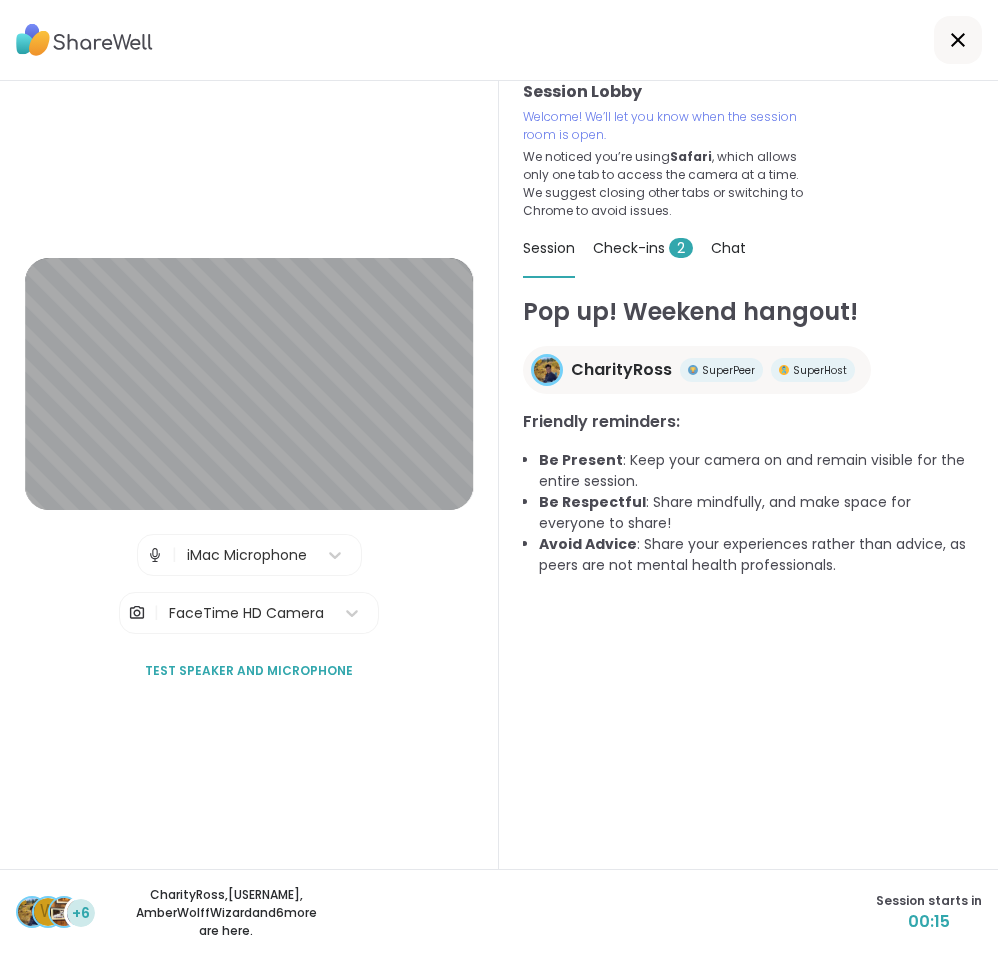 scroll, scrollTop: 24, scrollLeft: 0, axis: vertical 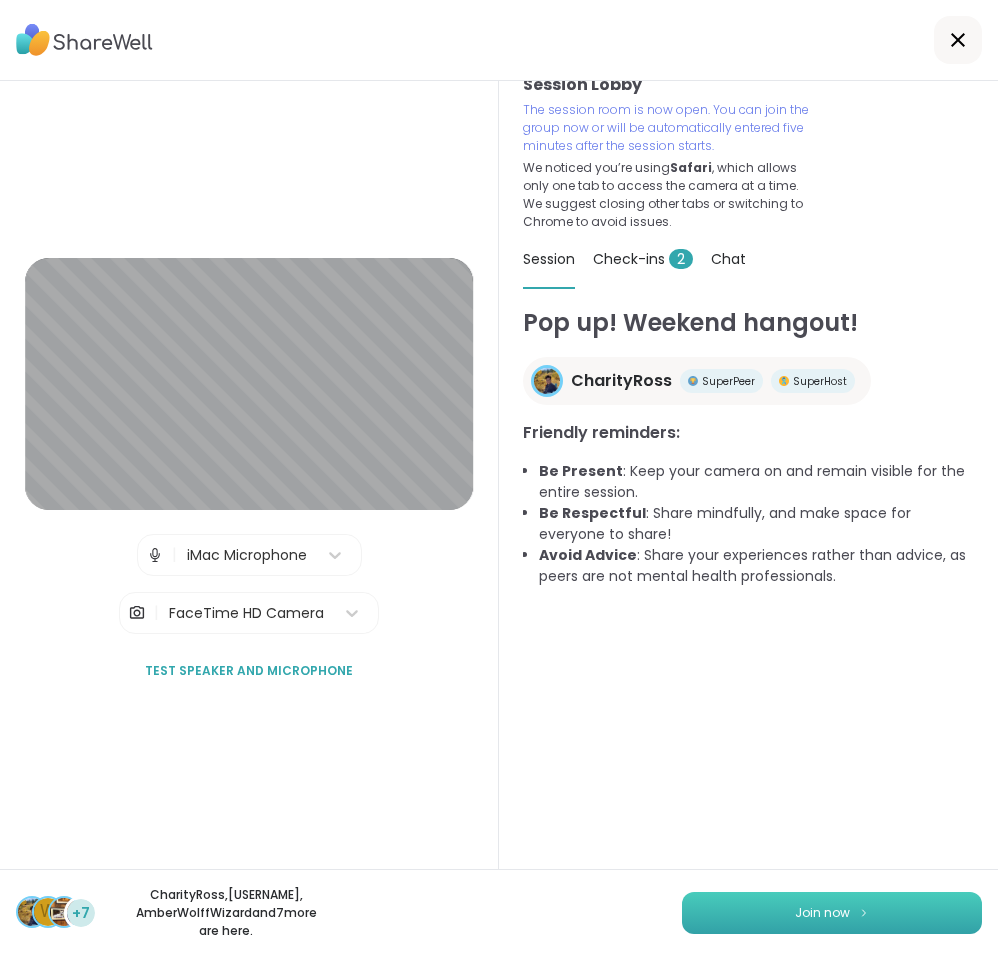 click on "Join now" at bounding box center [832, 913] 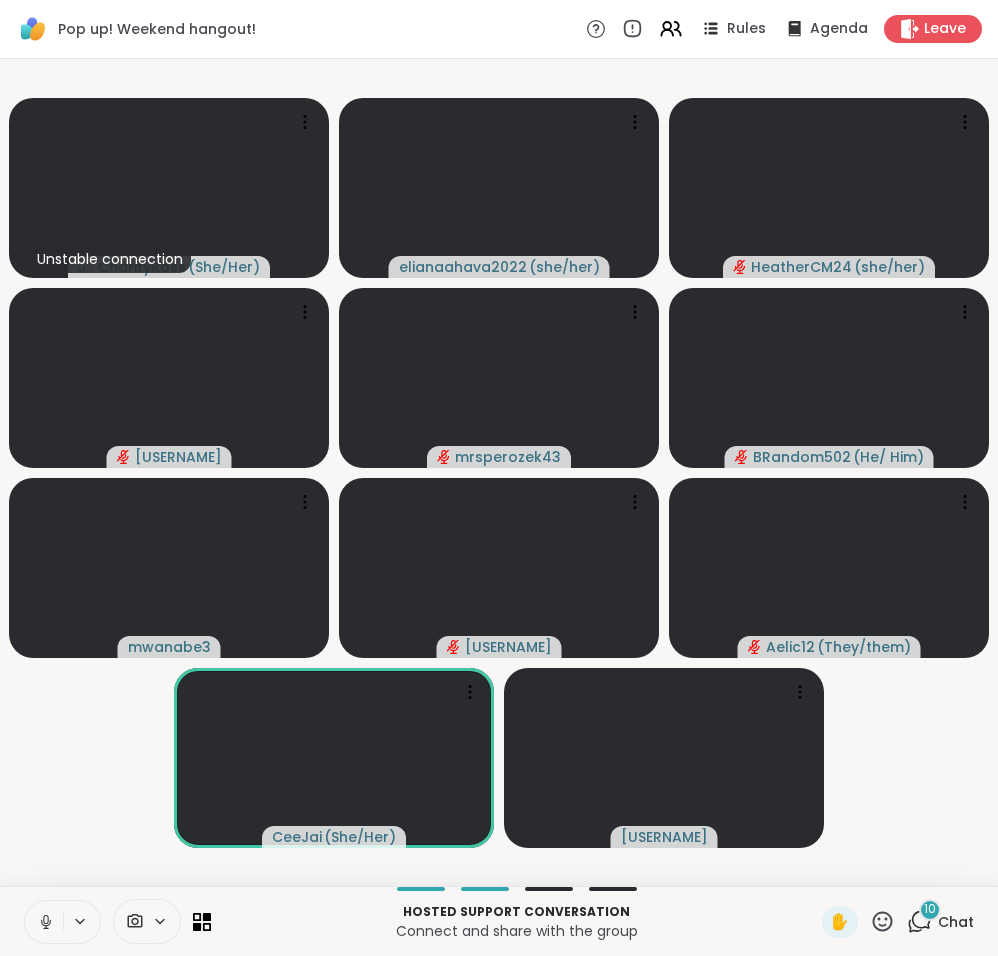 click 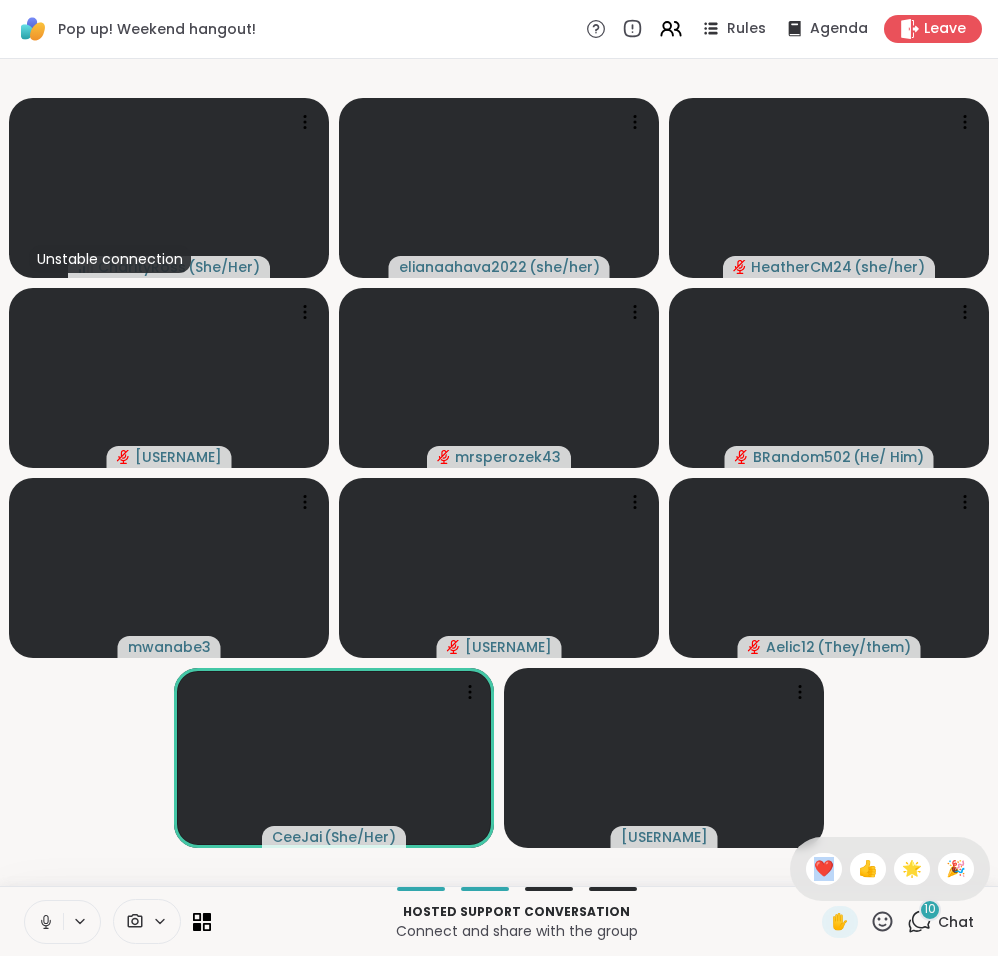 click 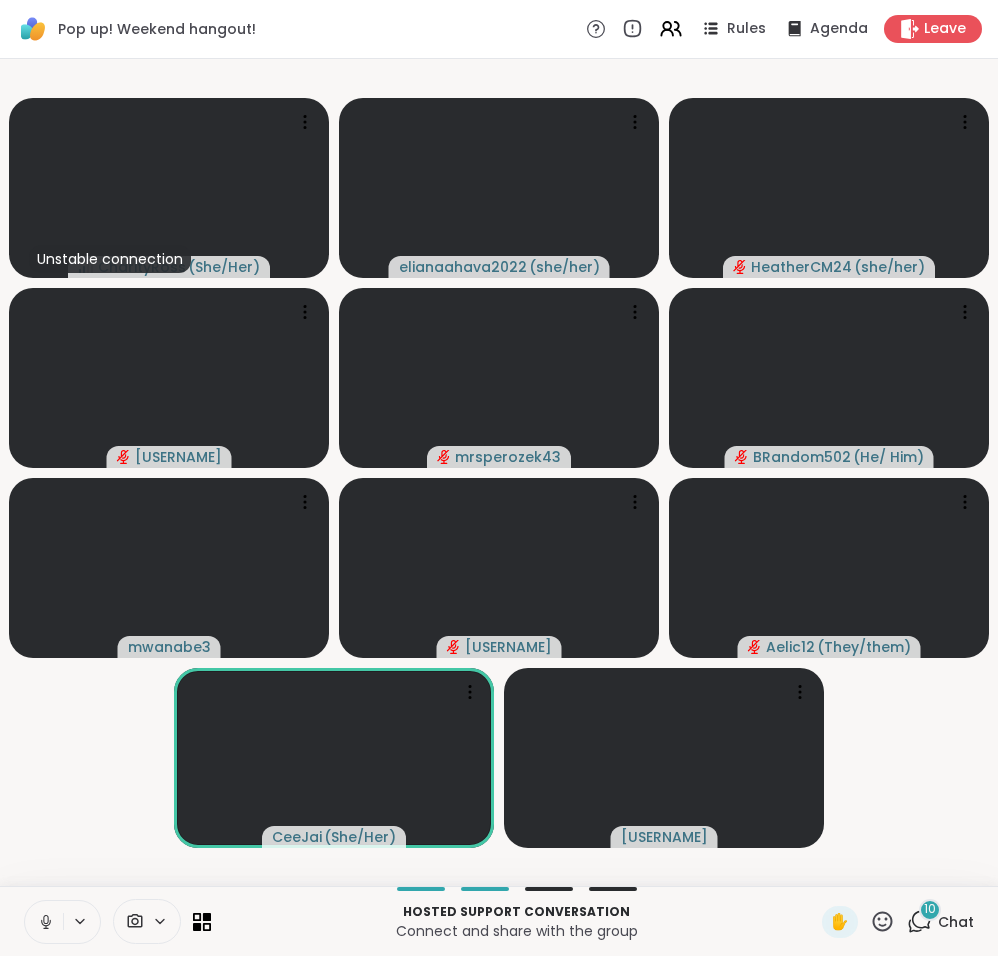 click 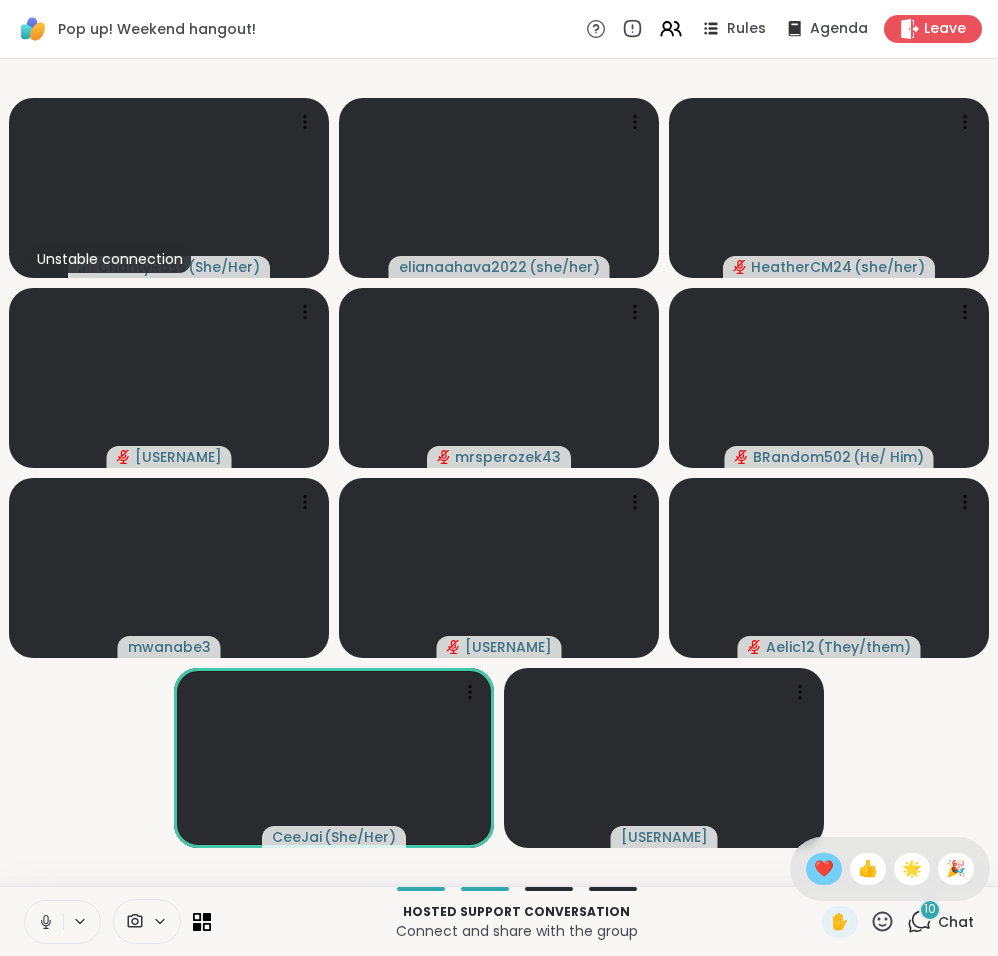 click on "❤️" at bounding box center [824, 869] 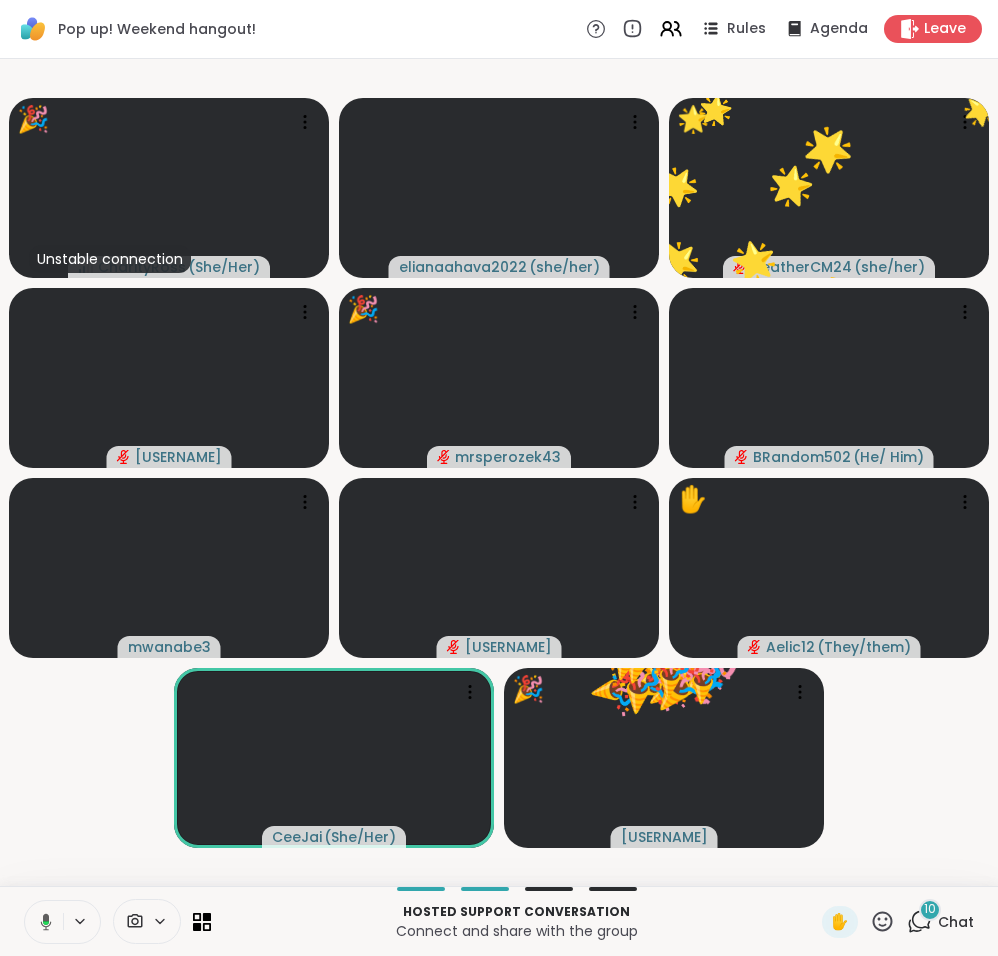 click 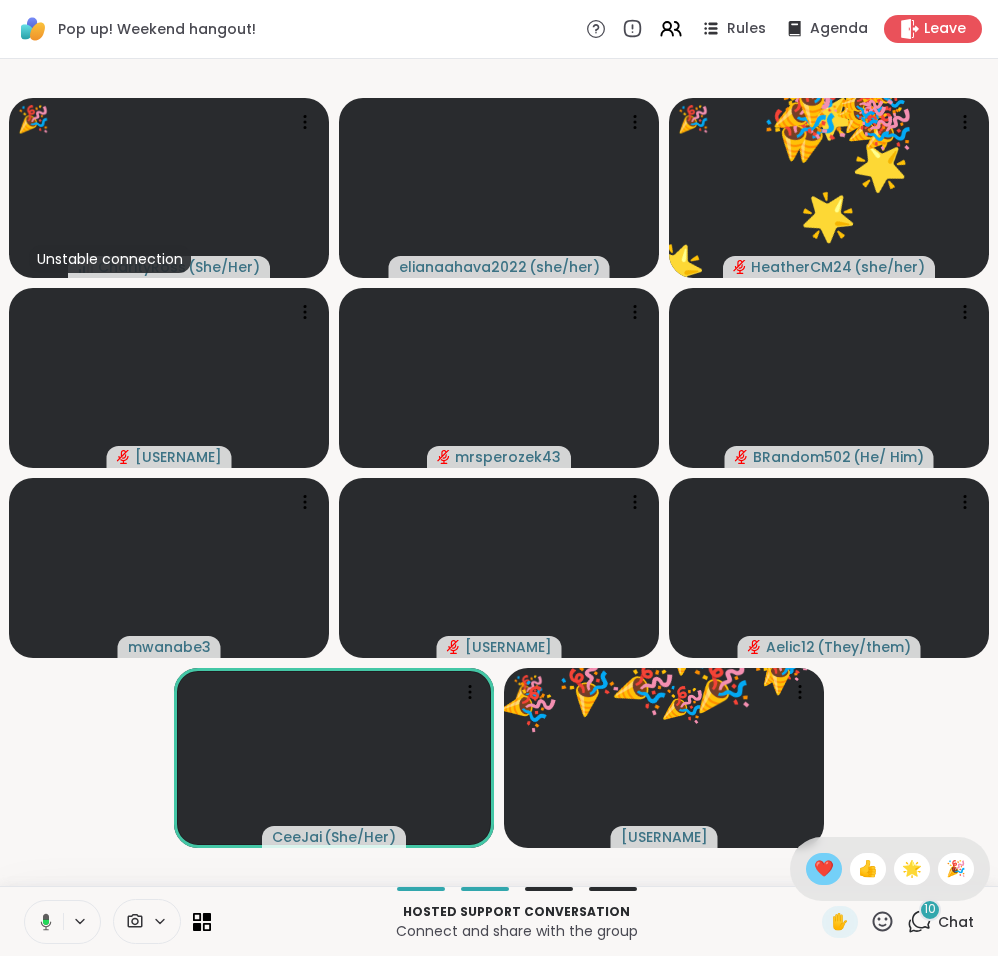 click on "❤️" at bounding box center [824, 869] 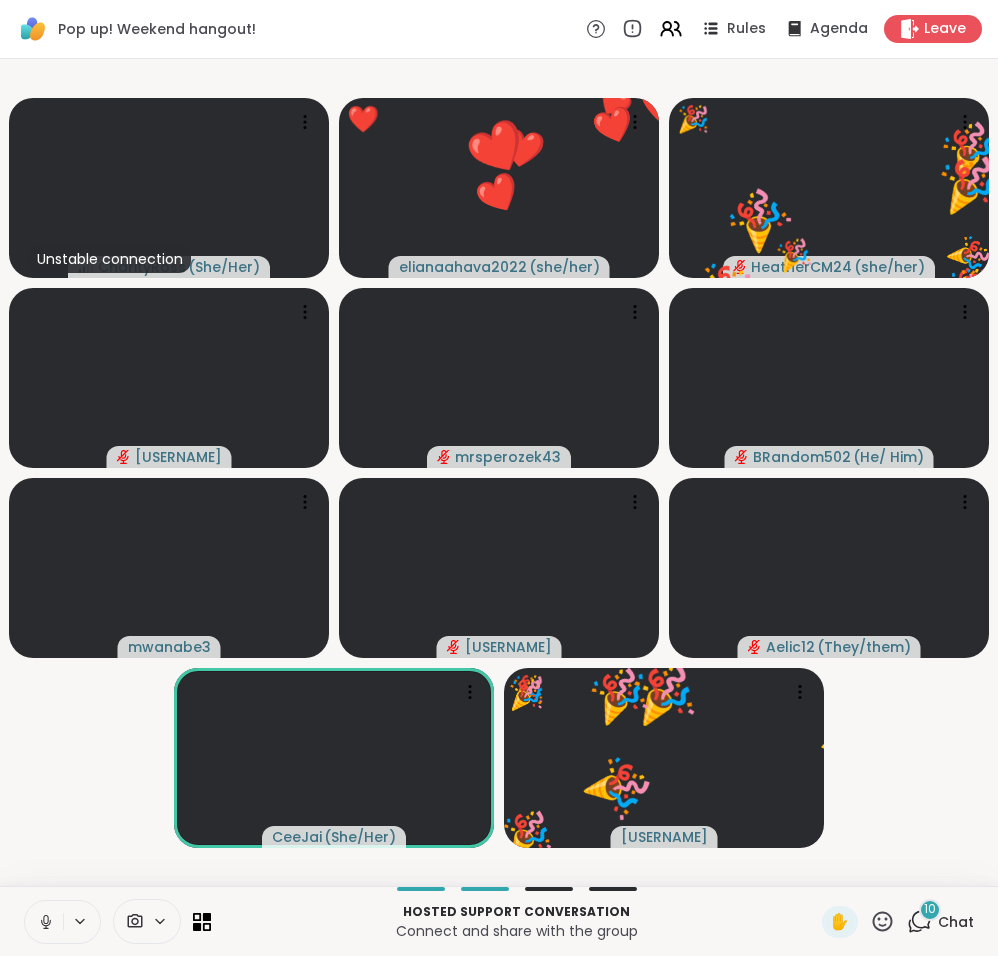 click 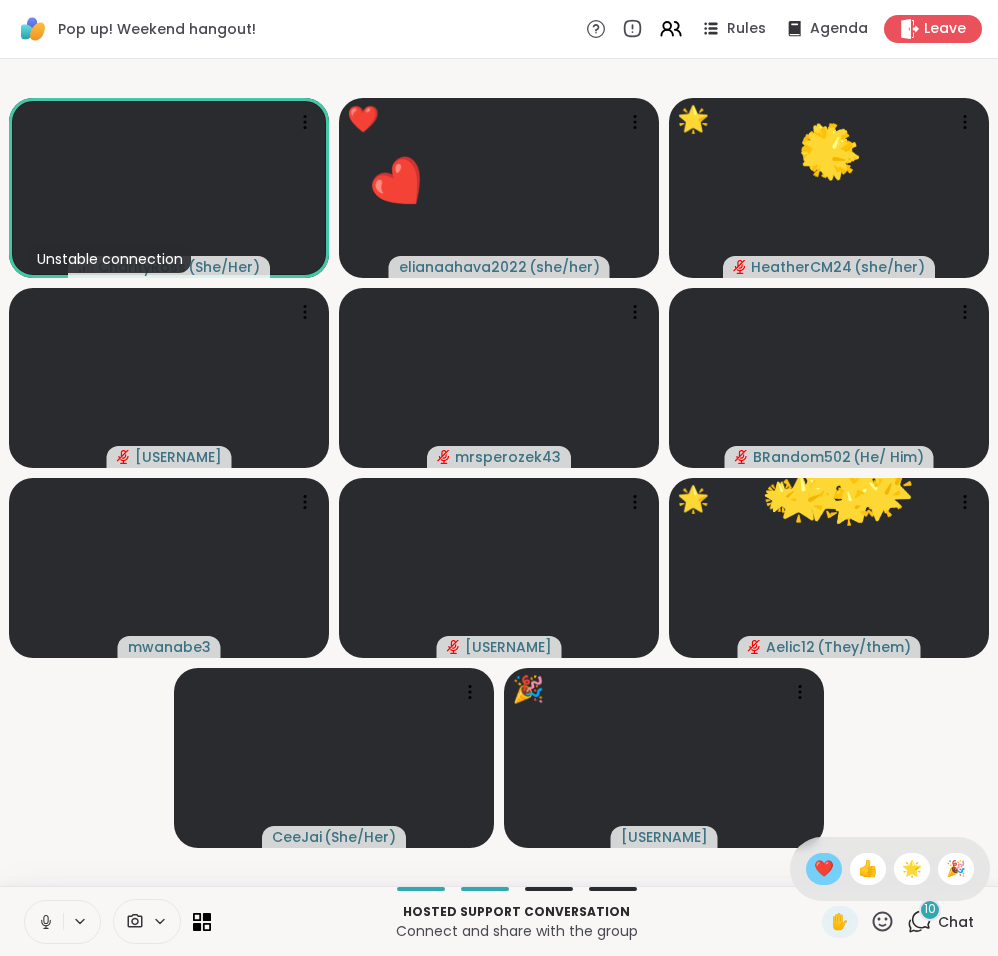 click on "❤️" at bounding box center (824, 869) 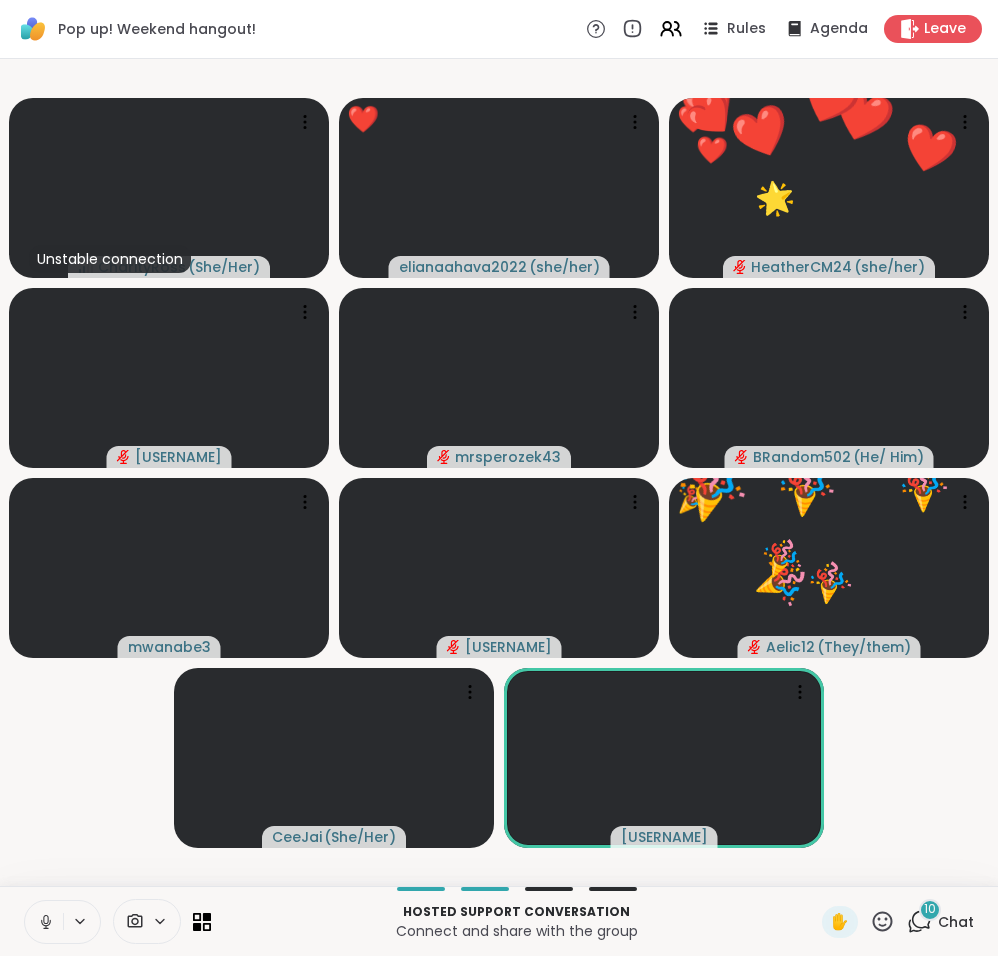 click 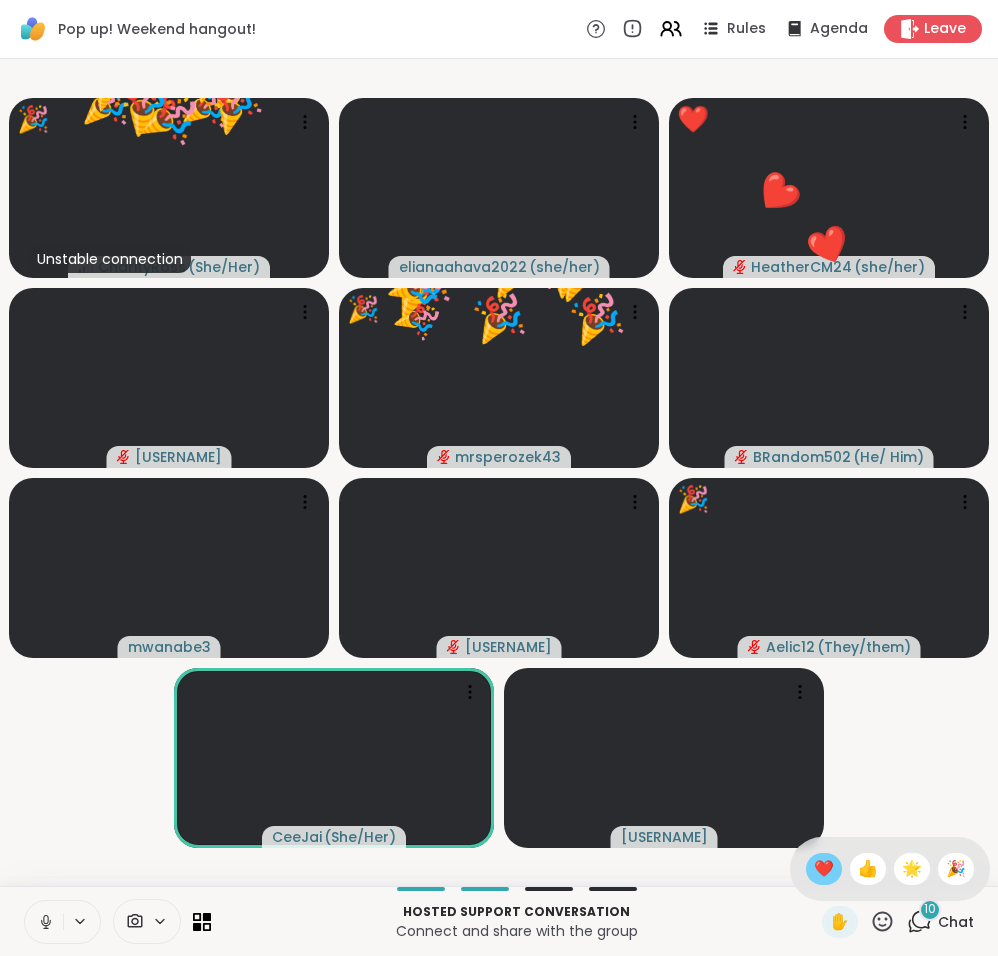 click on "❤️" at bounding box center [824, 869] 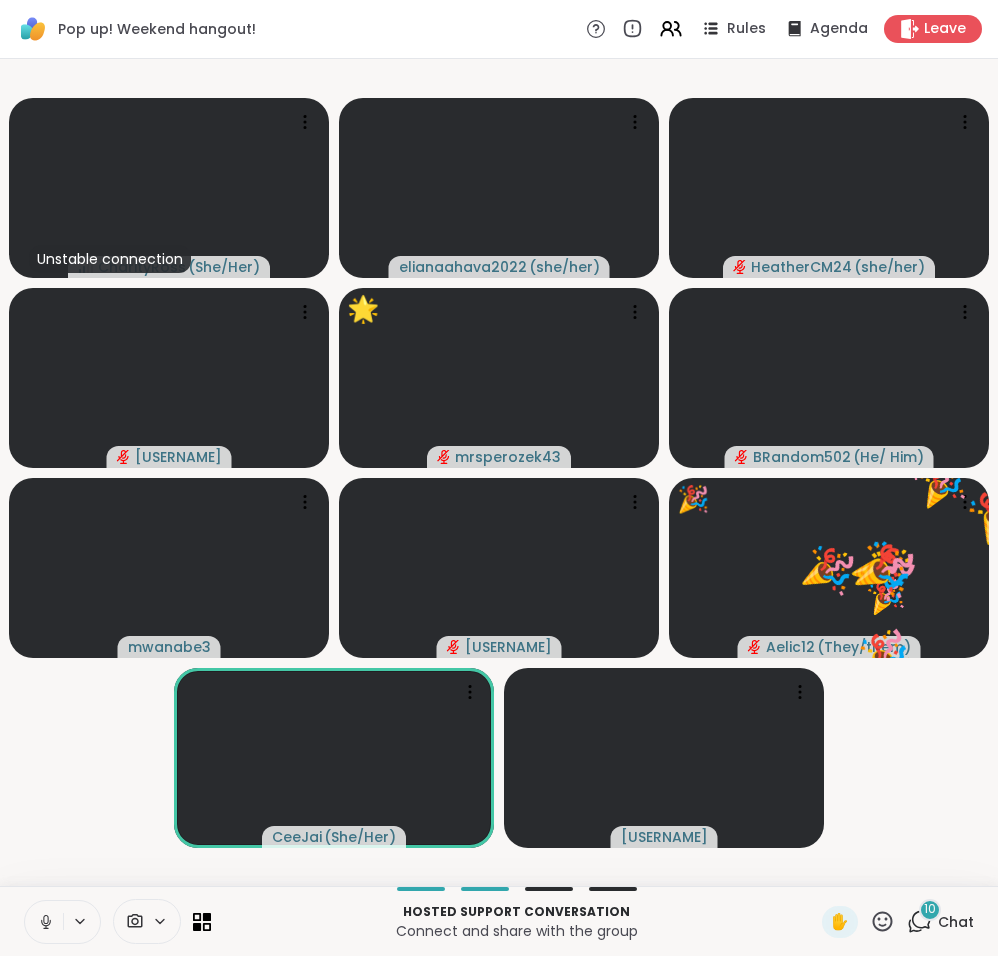 click 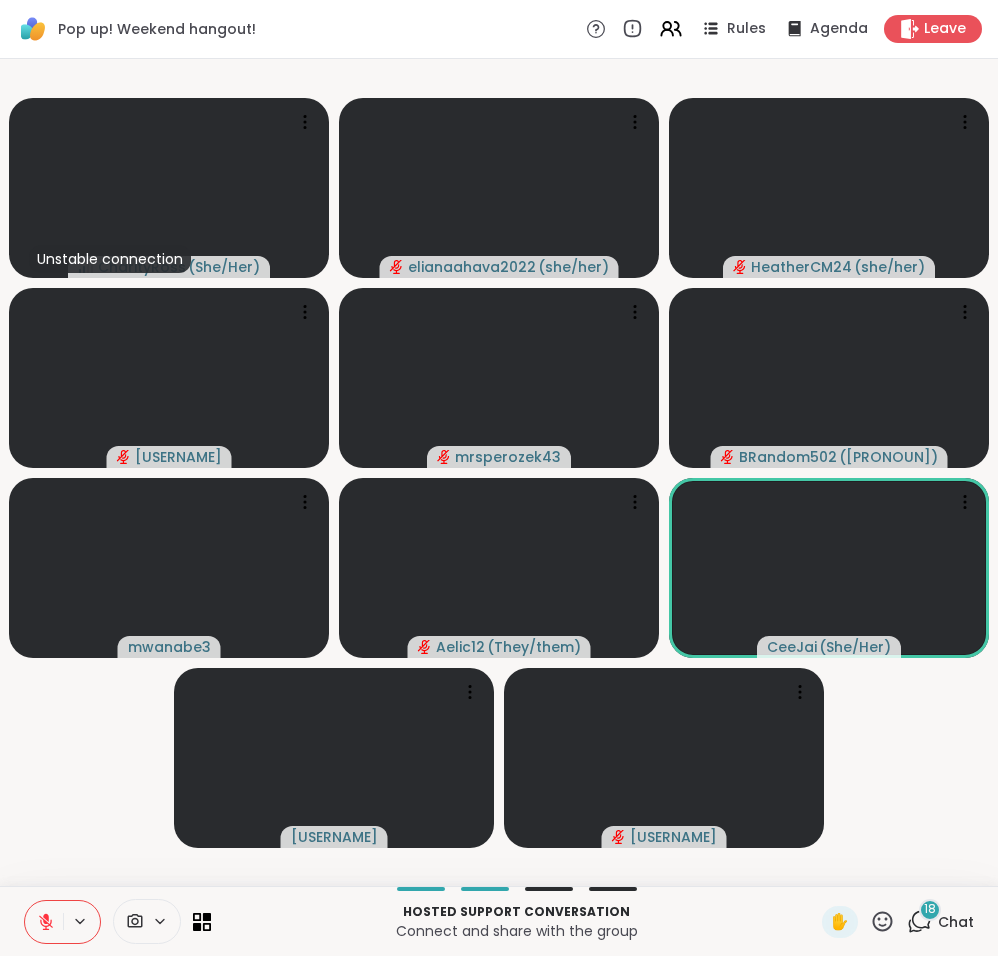 scroll, scrollTop: 0, scrollLeft: 0, axis: both 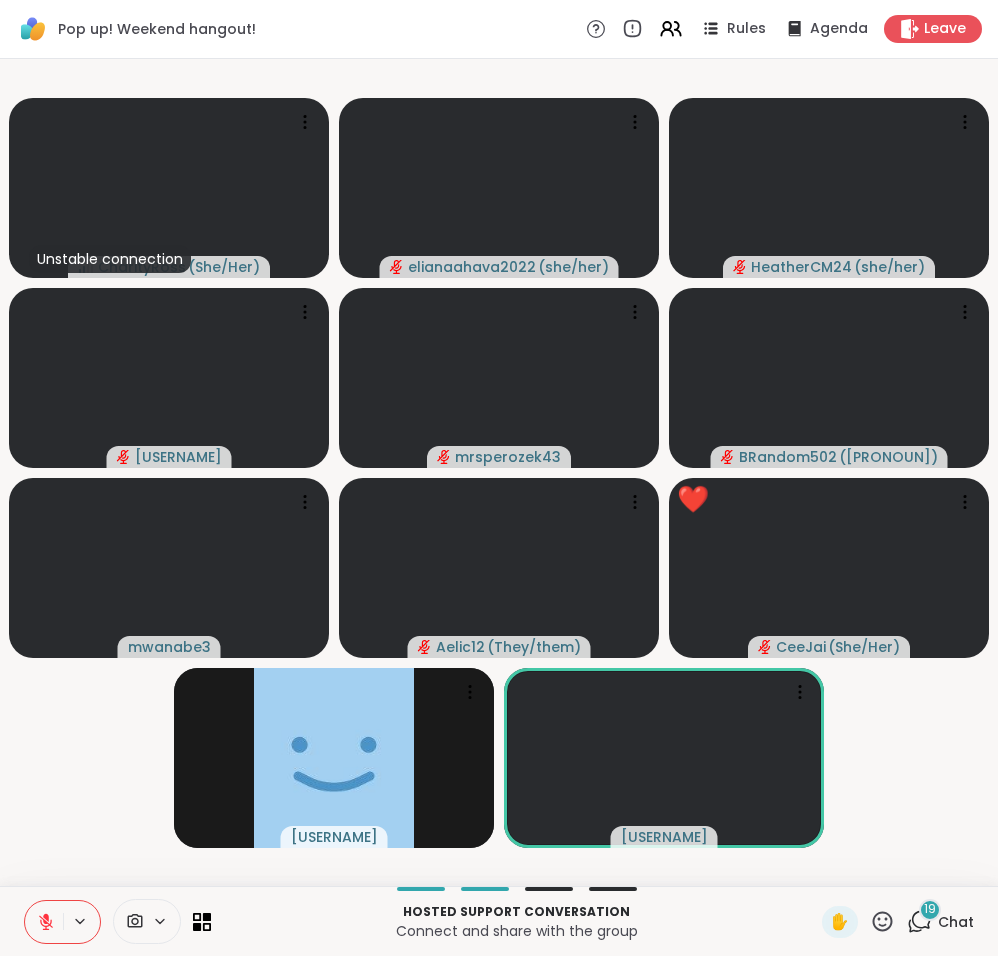 click 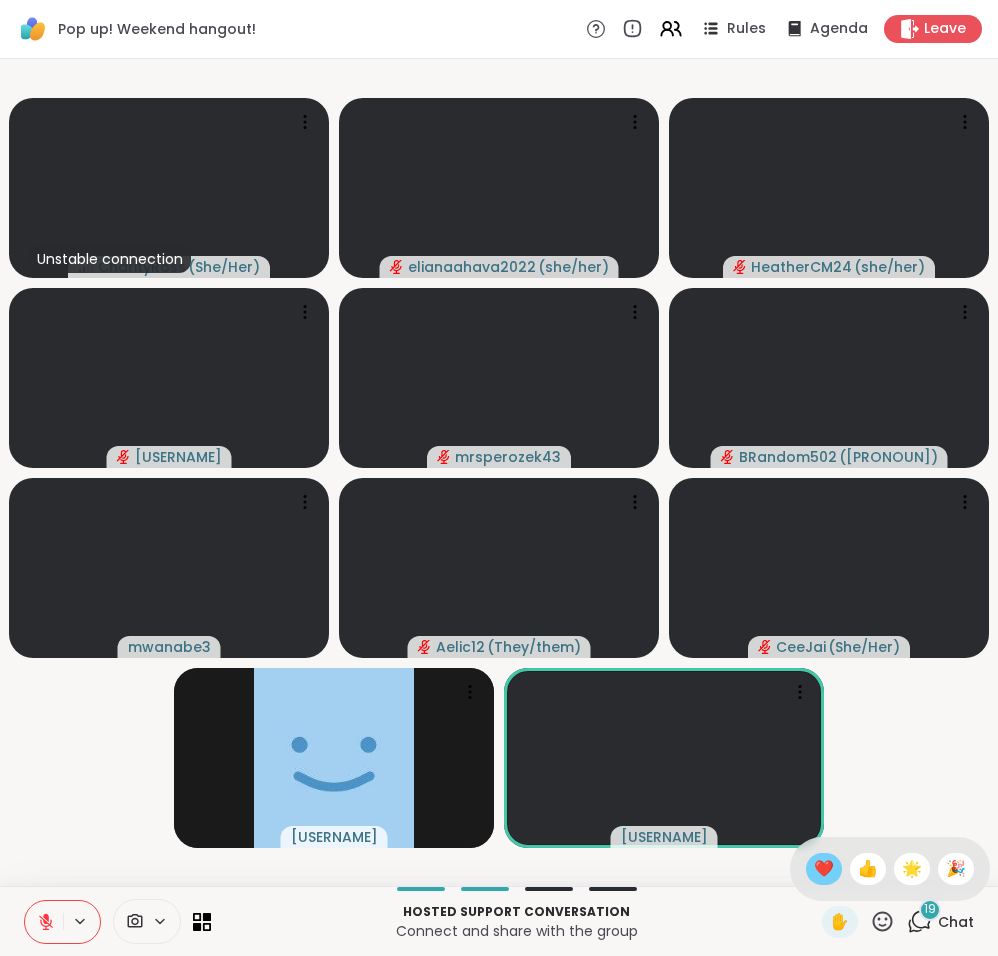 click on "❤️" at bounding box center [824, 869] 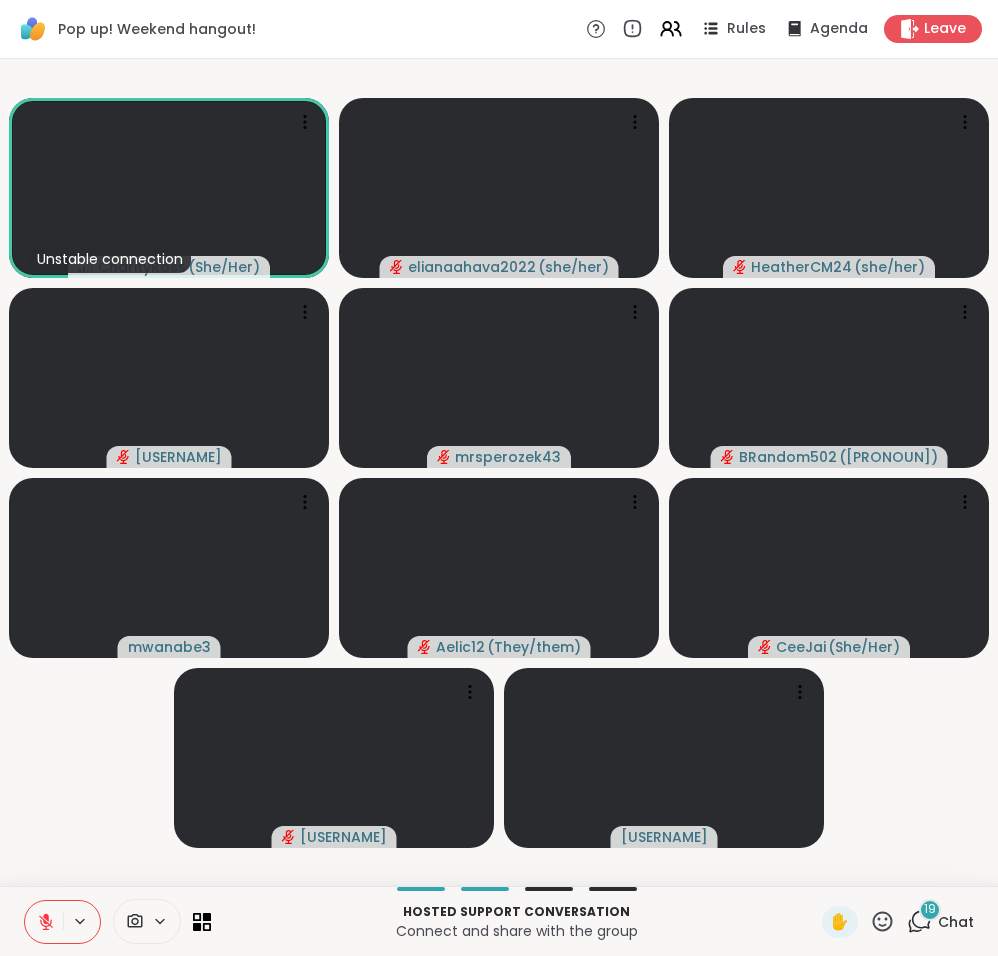 click 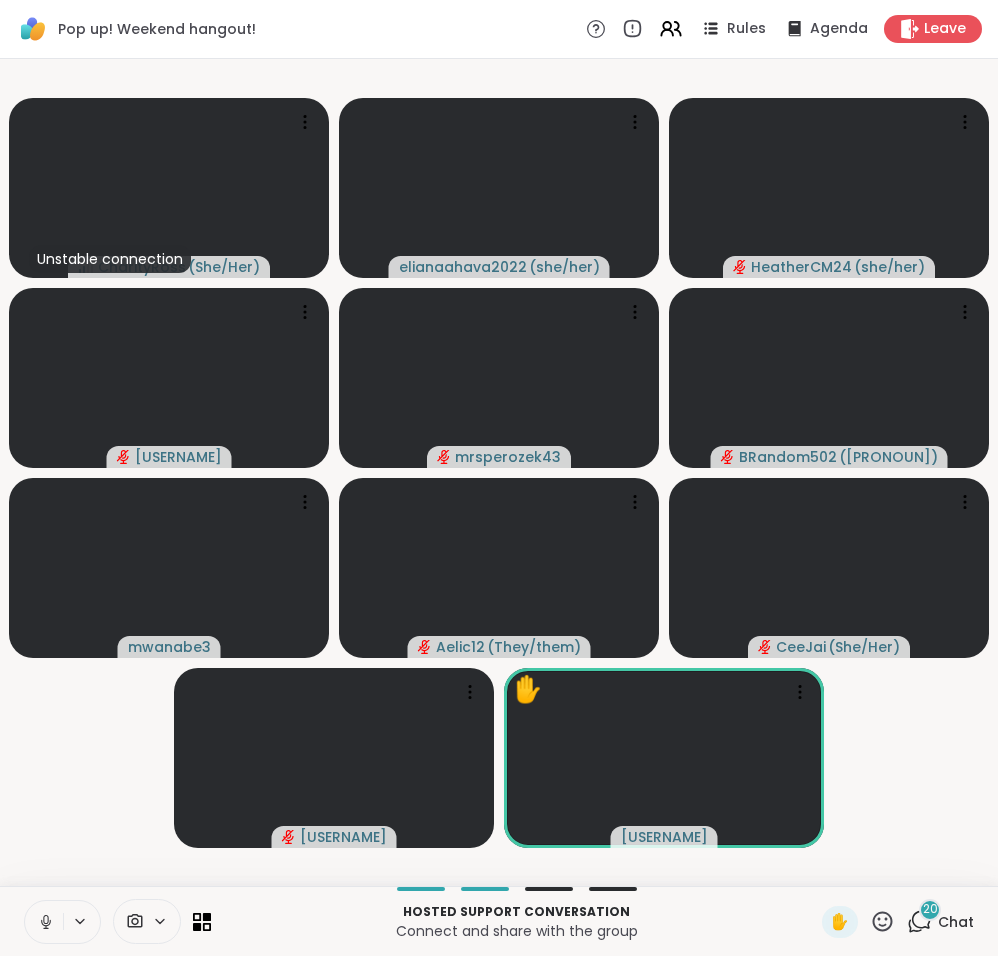 click 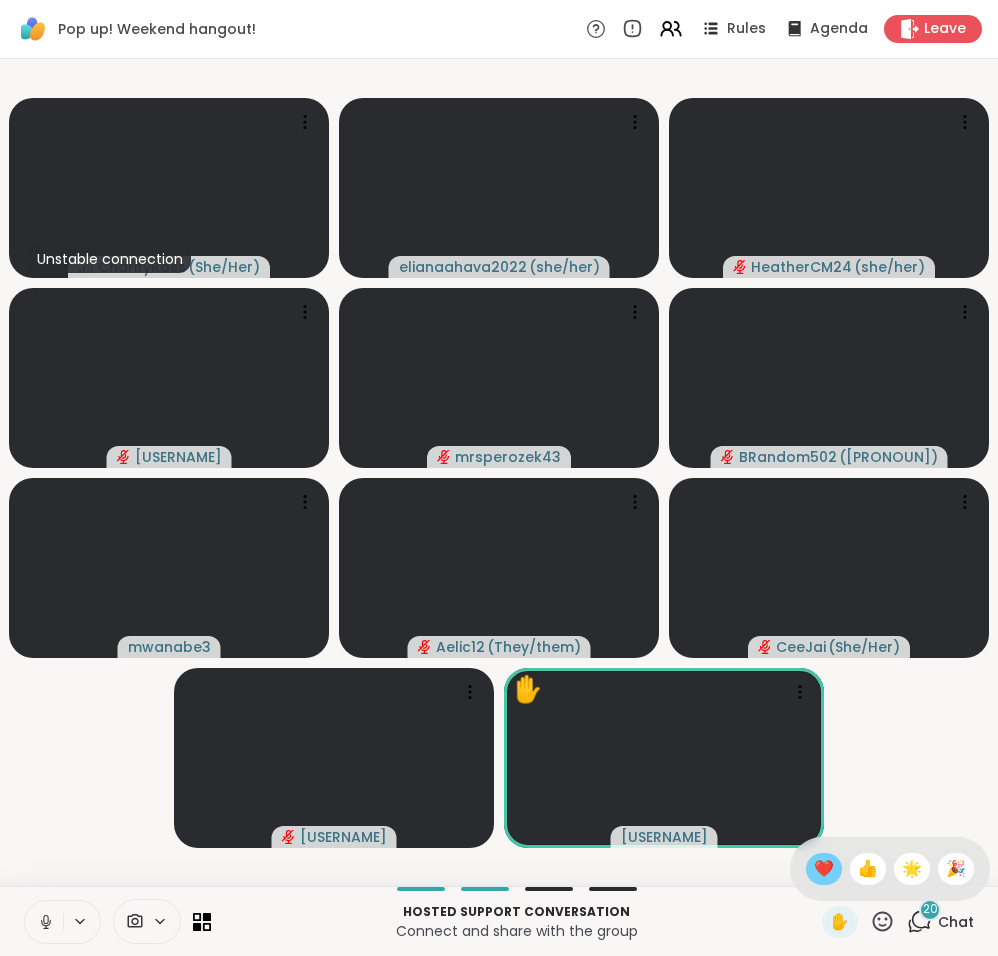 click on "❤️" at bounding box center (824, 869) 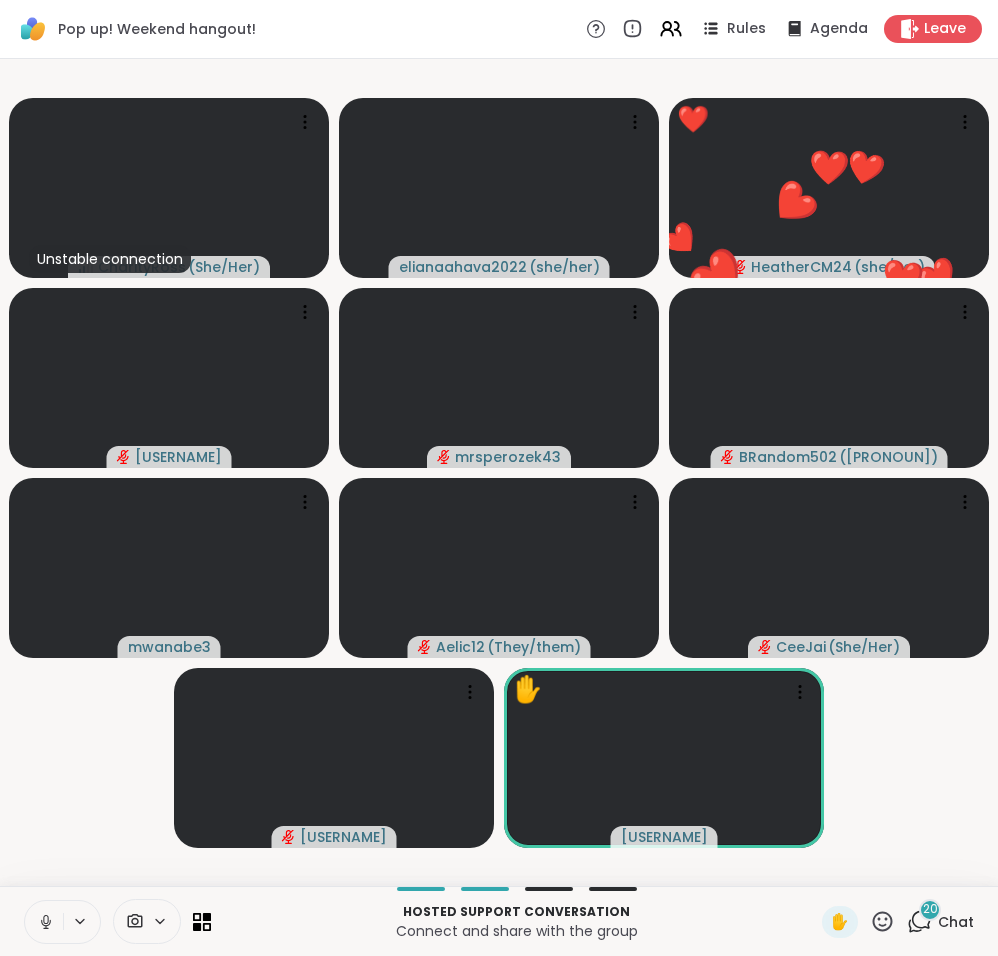 click 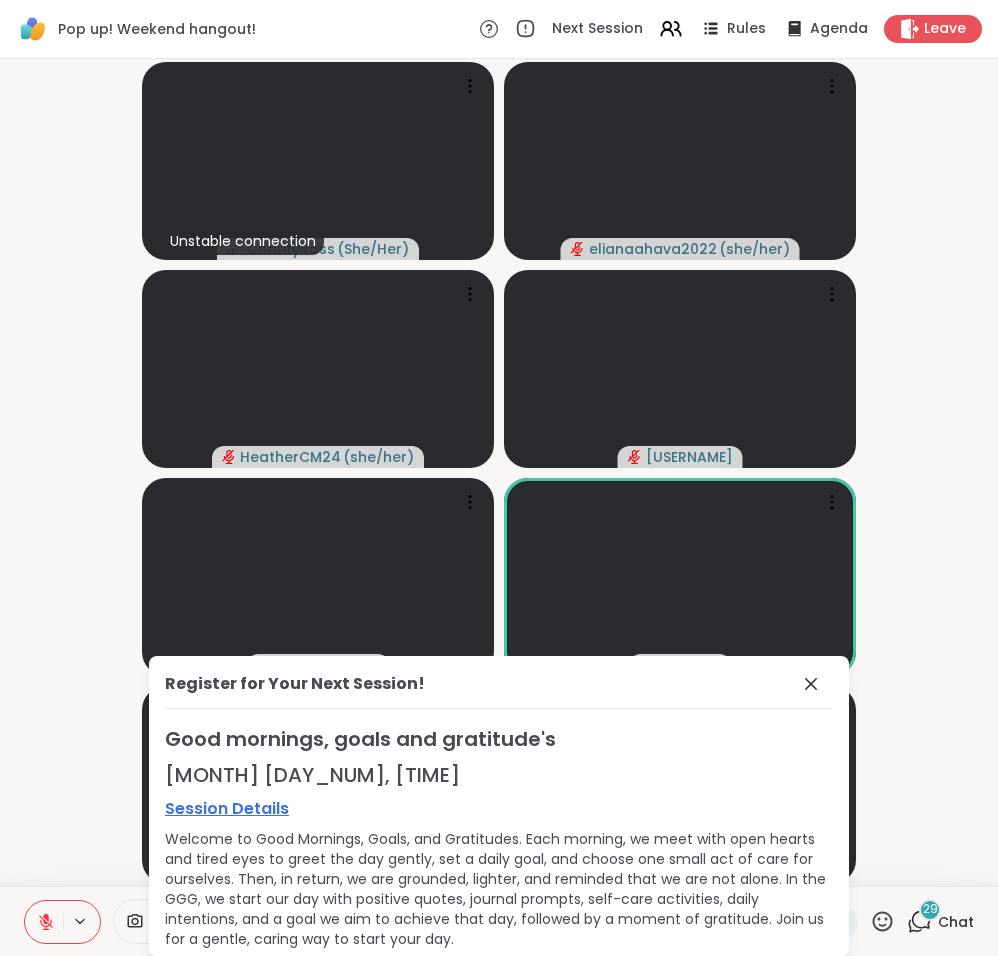 click 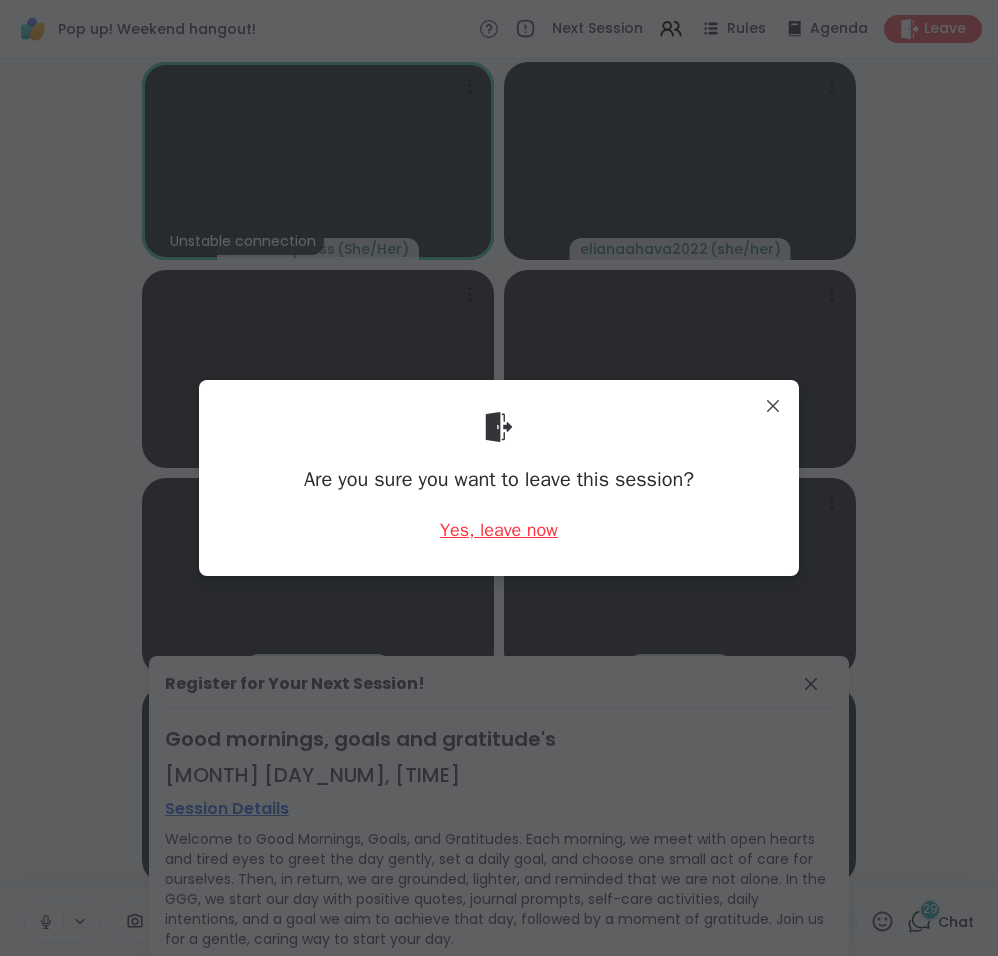 click on "Yes, leave now" at bounding box center (499, 530) 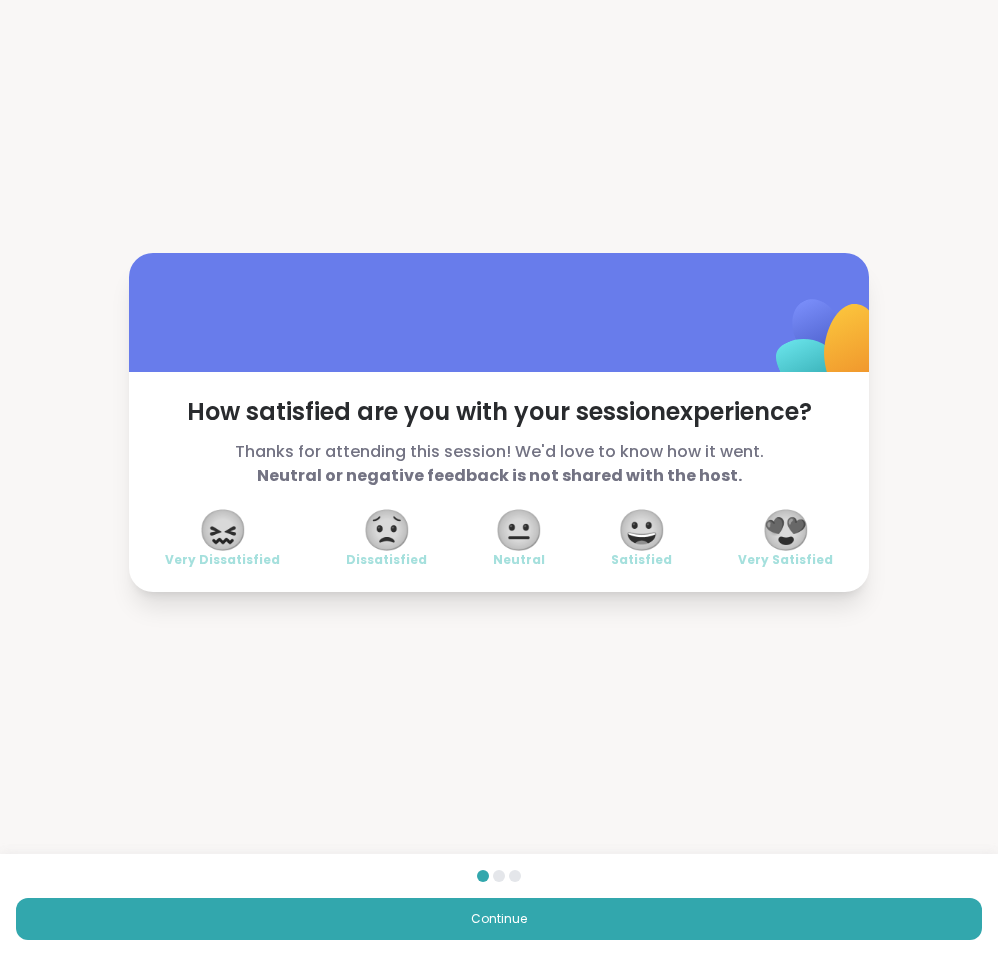 click on "😍" at bounding box center (786, 530) 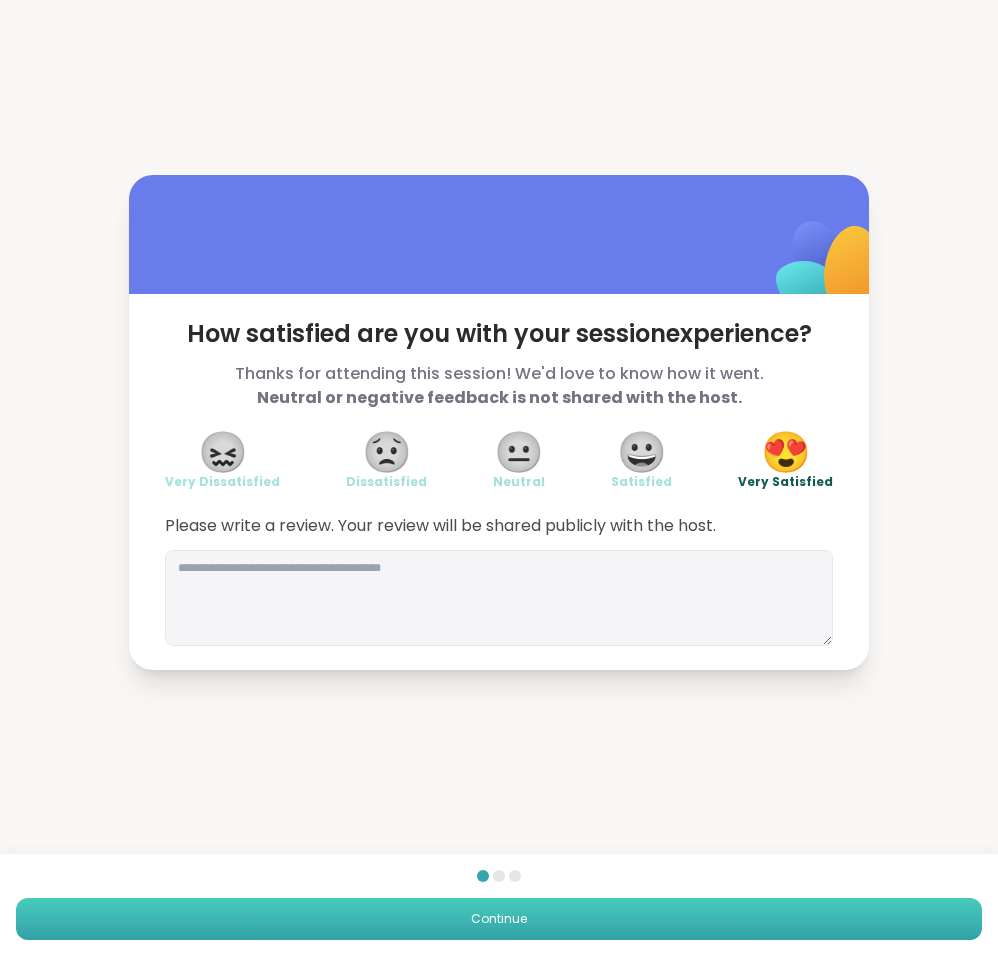 click on "Continue" at bounding box center (499, 919) 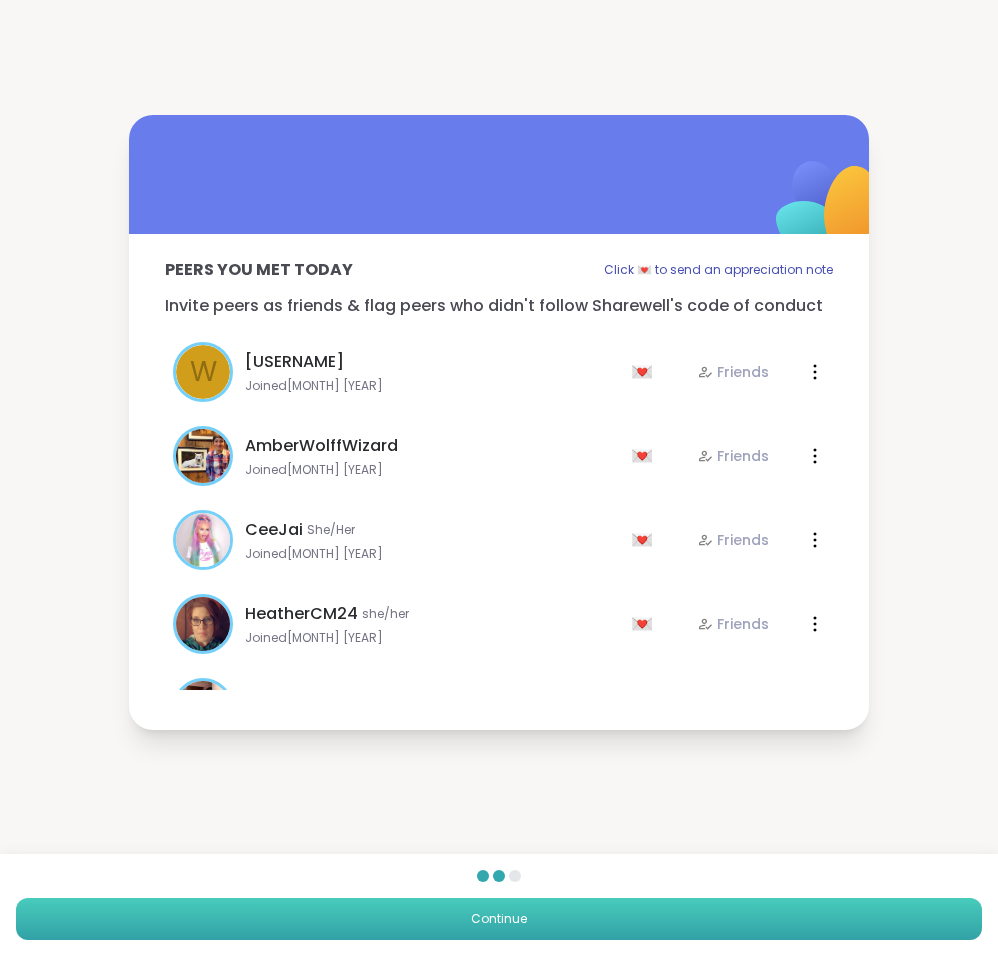 click on "Continue" at bounding box center [499, 919] 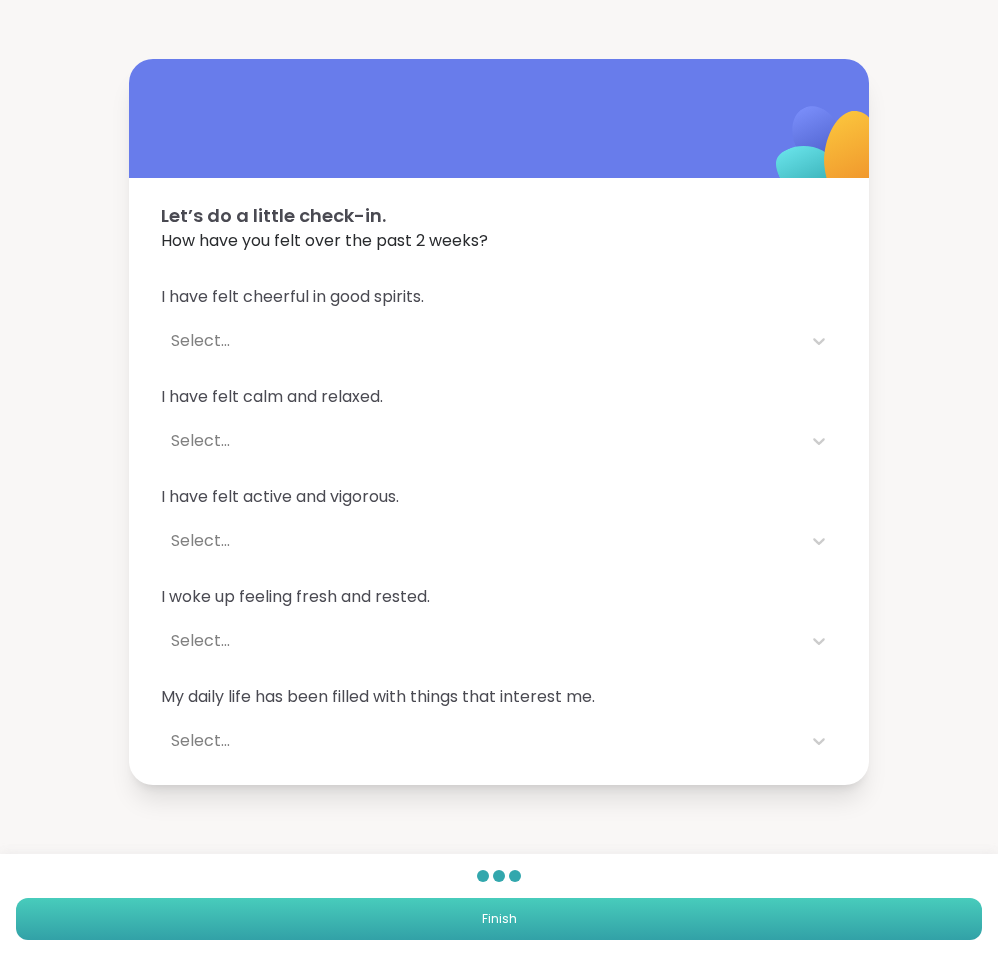 click on "Finish" at bounding box center (499, 919) 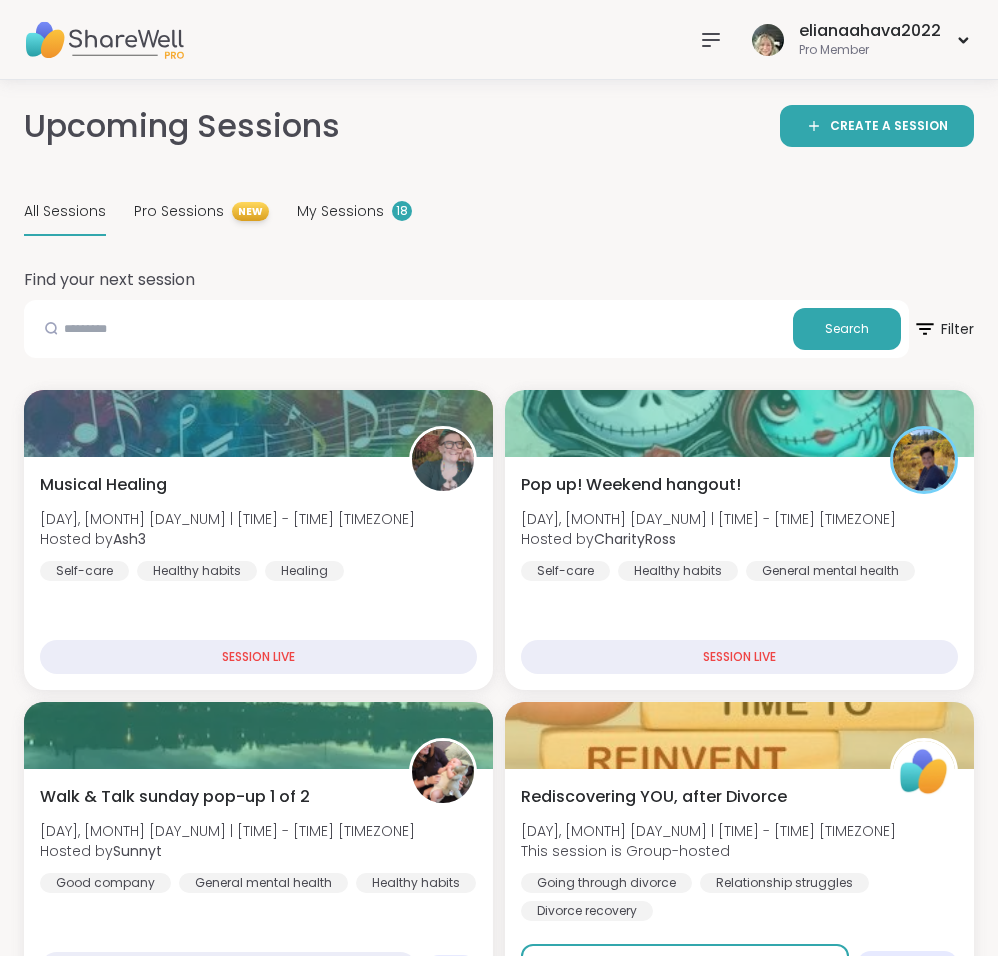 scroll, scrollTop: 0, scrollLeft: 0, axis: both 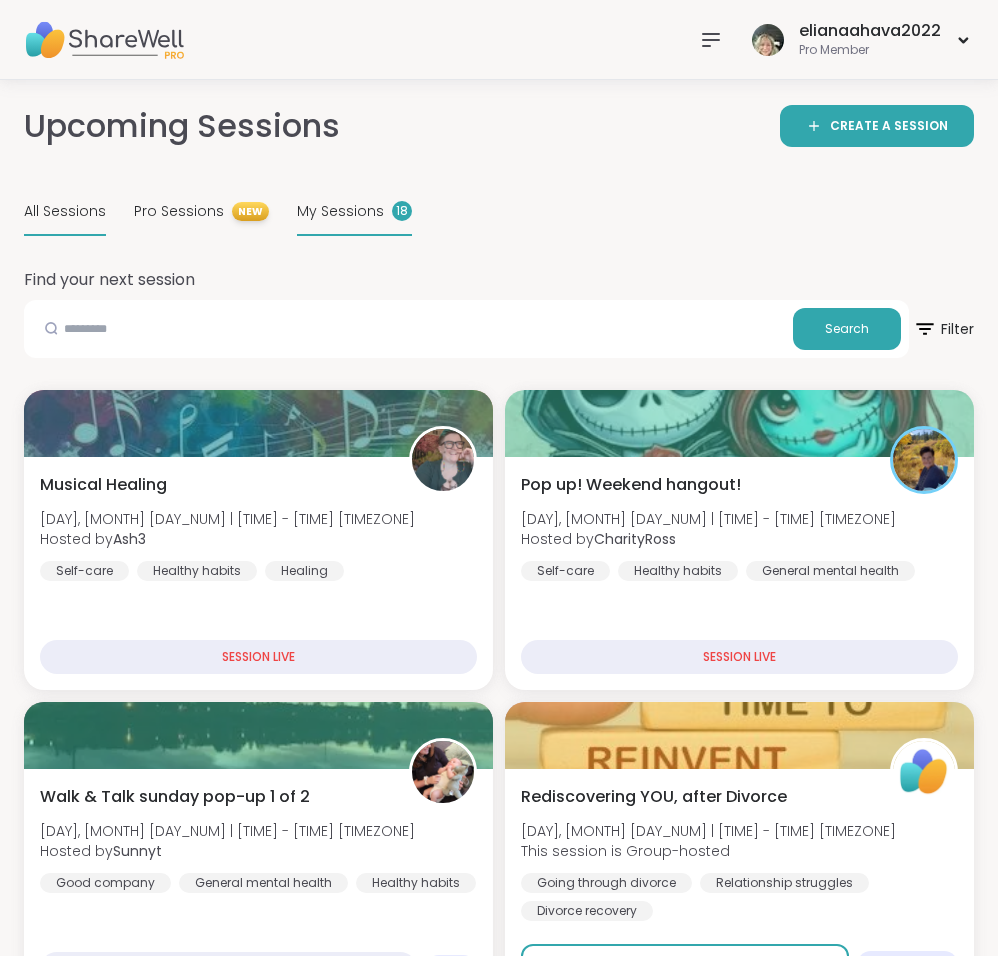 click on "My Sessions" at bounding box center [340, 211] 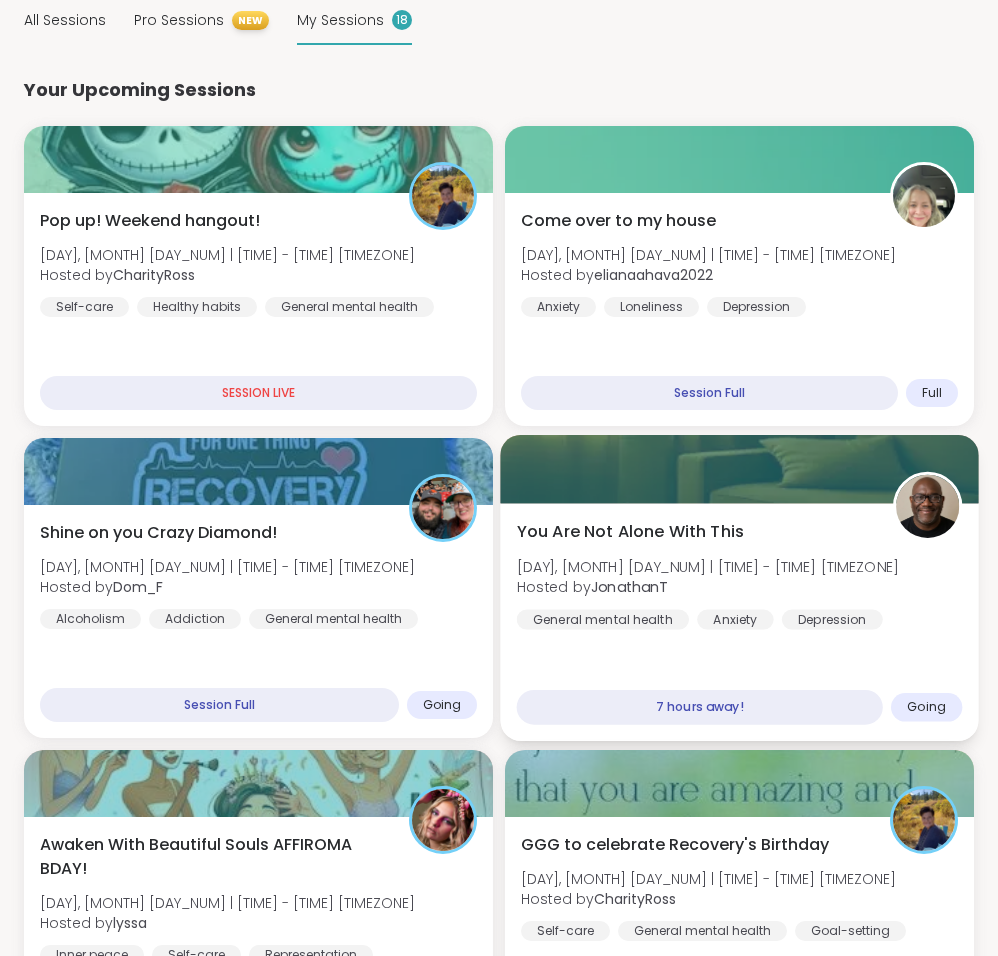 scroll, scrollTop: 189, scrollLeft: 0, axis: vertical 